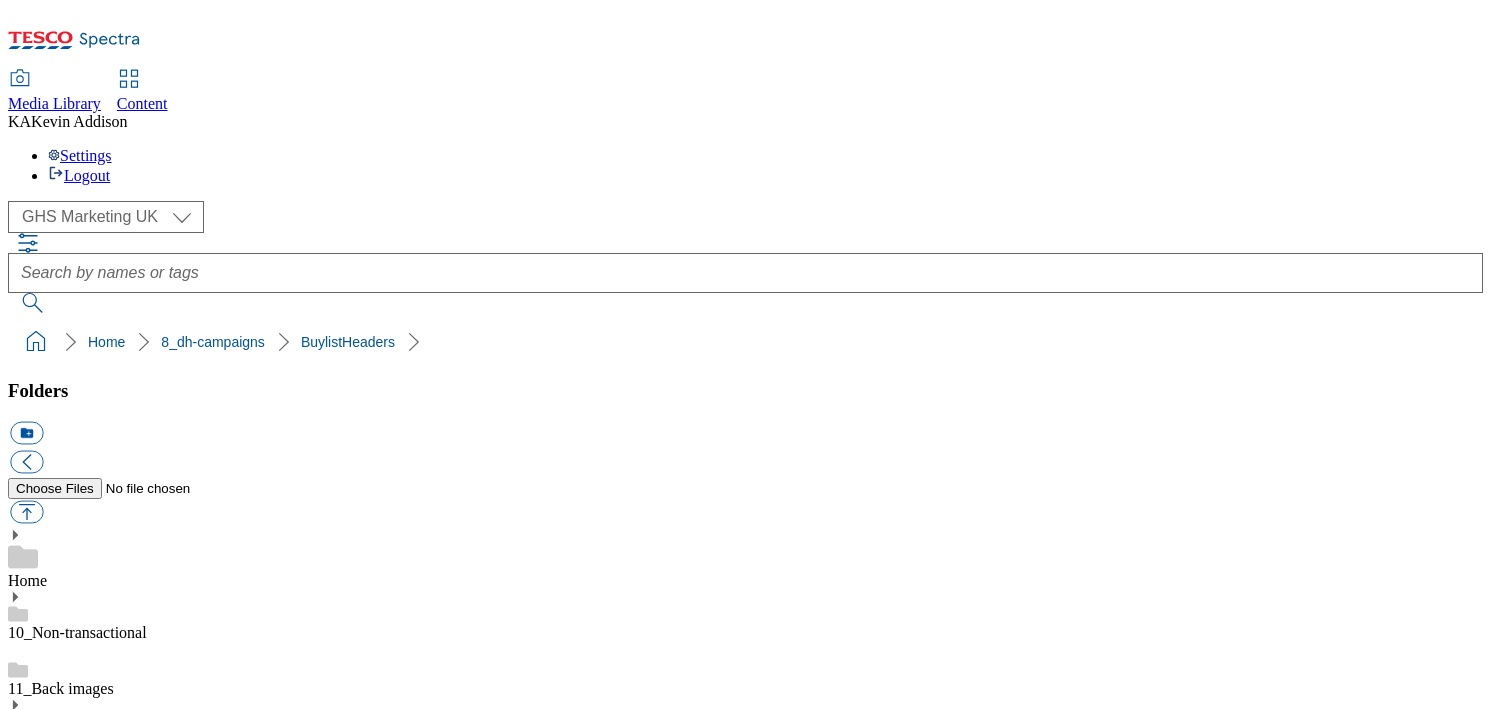 scroll, scrollTop: 0, scrollLeft: 0, axis: both 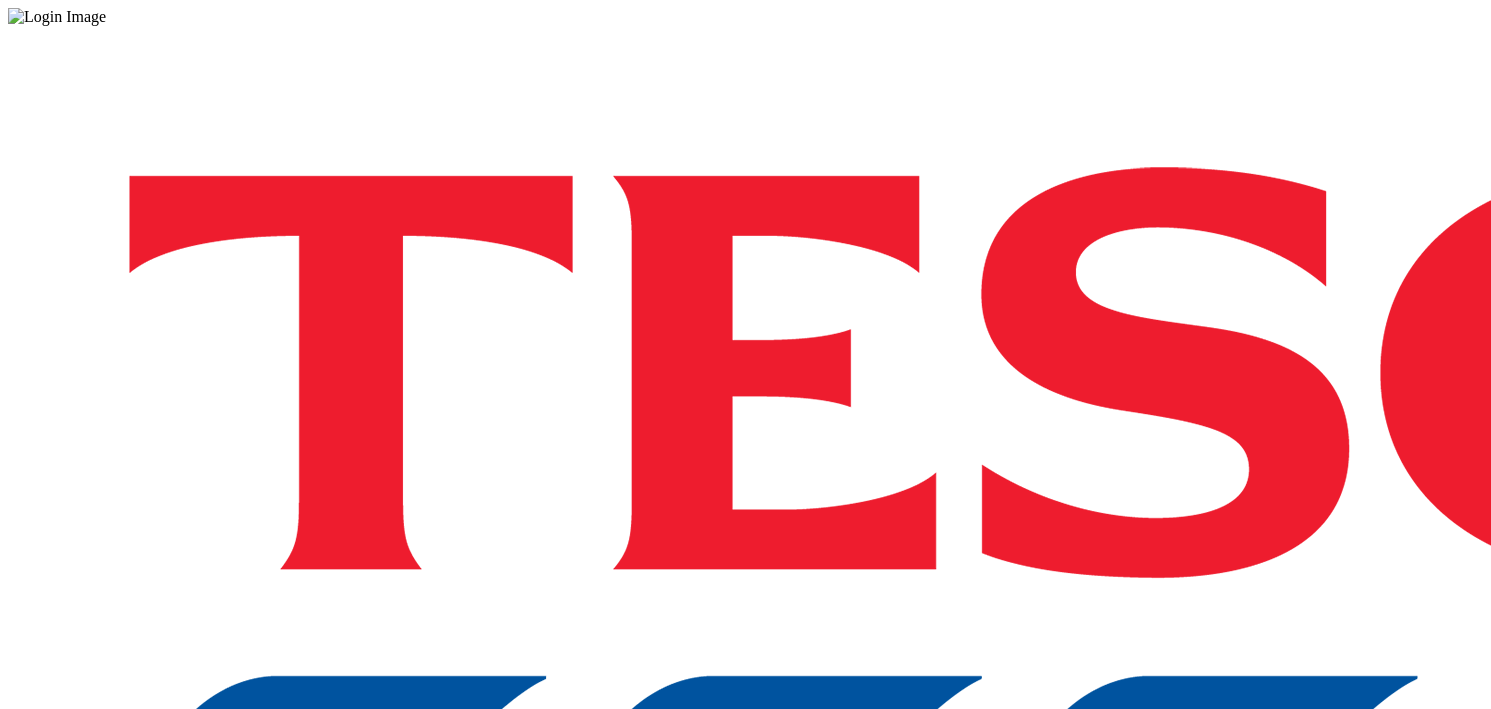 click on "Login" at bounding box center [745, 1000] 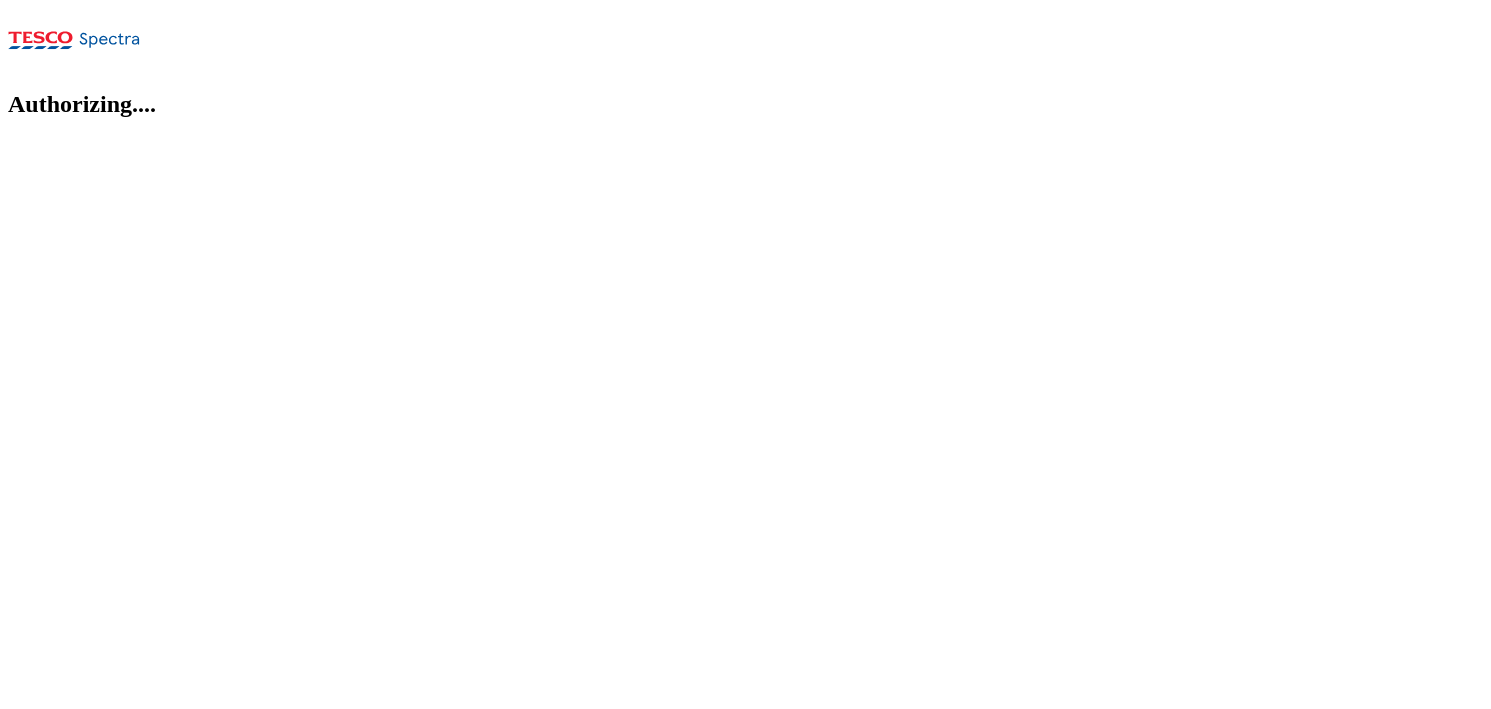 scroll, scrollTop: 0, scrollLeft: 0, axis: both 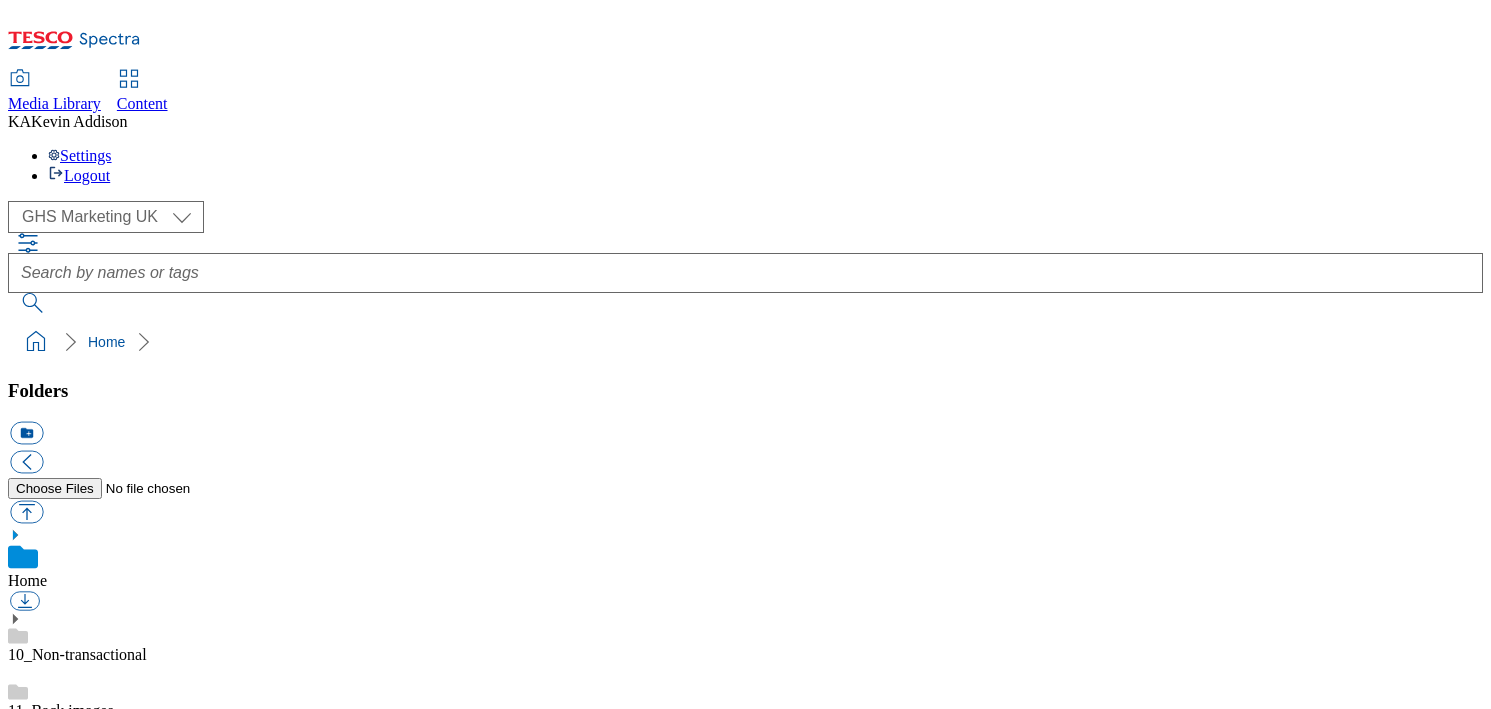 click 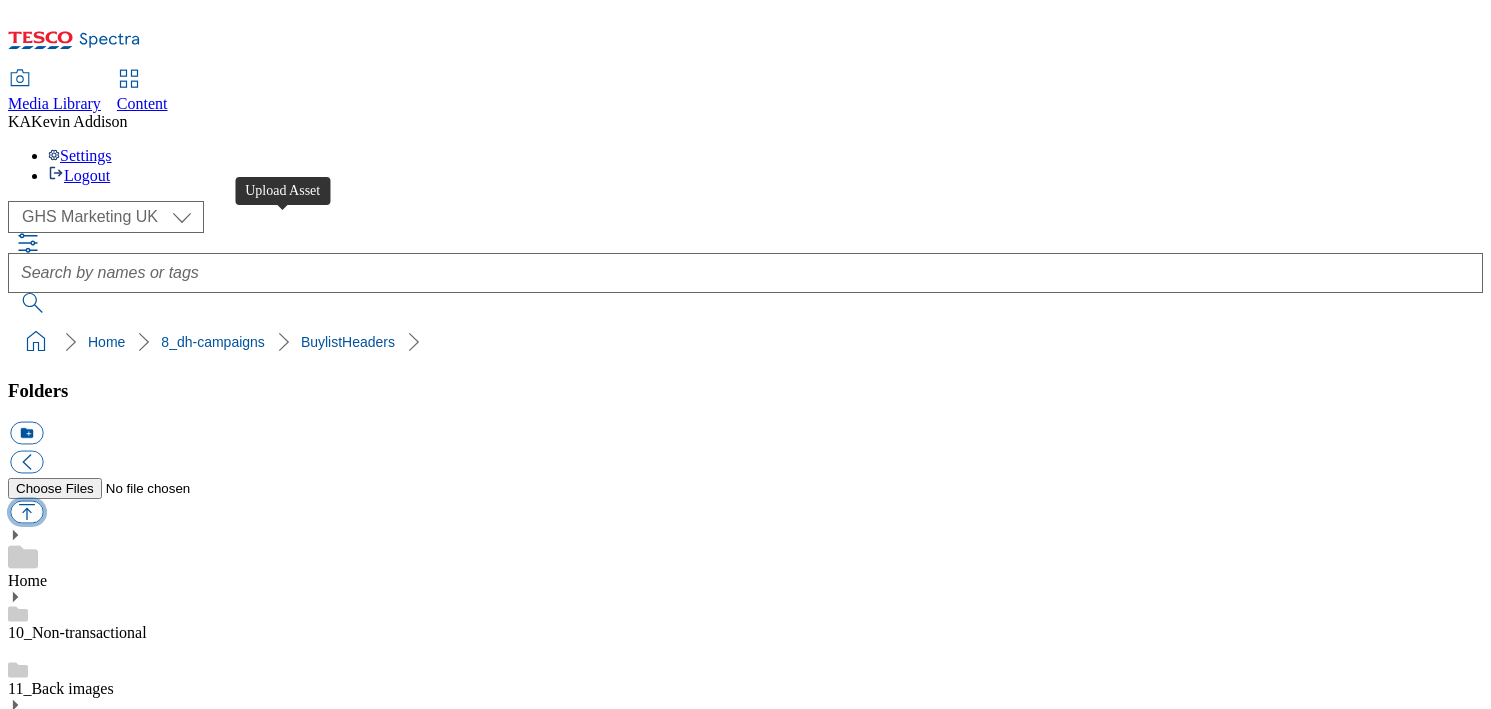 click at bounding box center [26, 512] 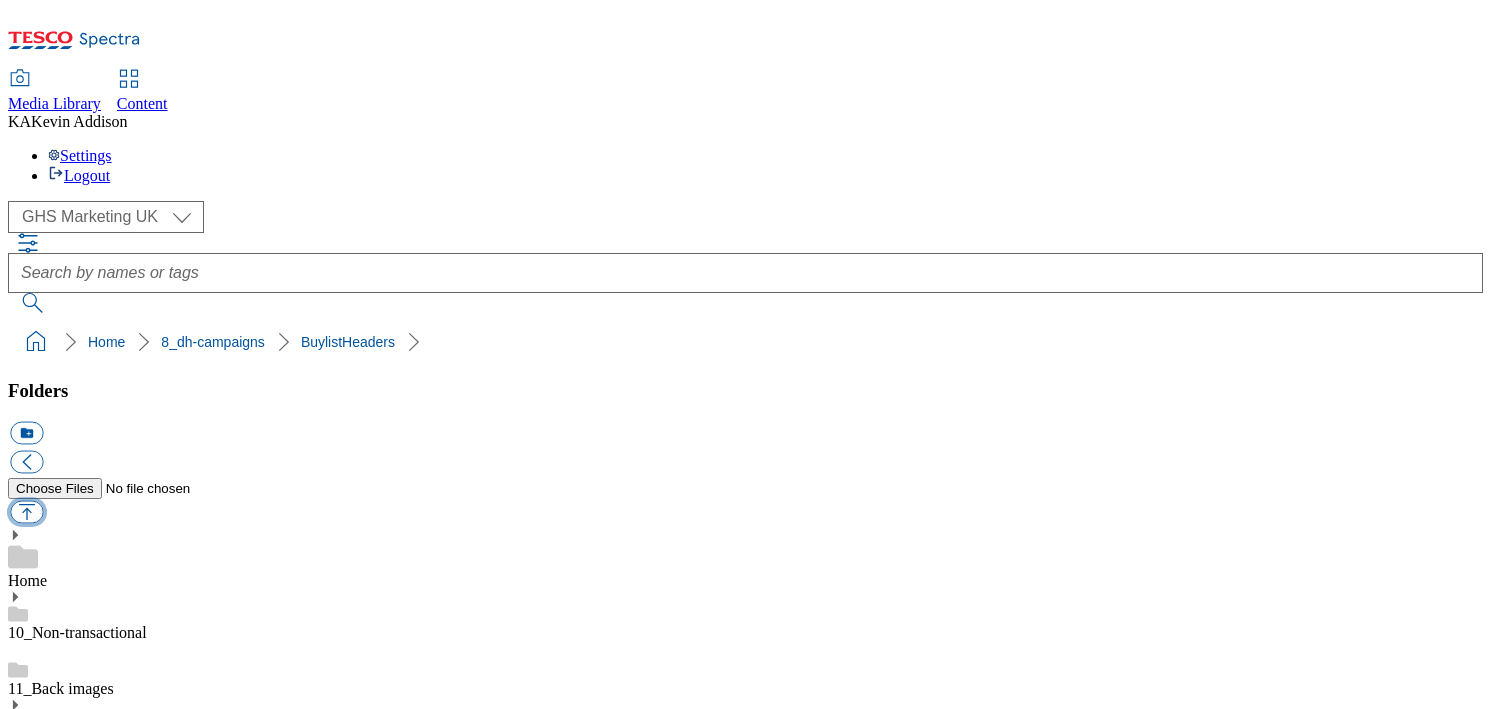 type on "C:\fakepath\1752243935536-BLH_1184x333.png" 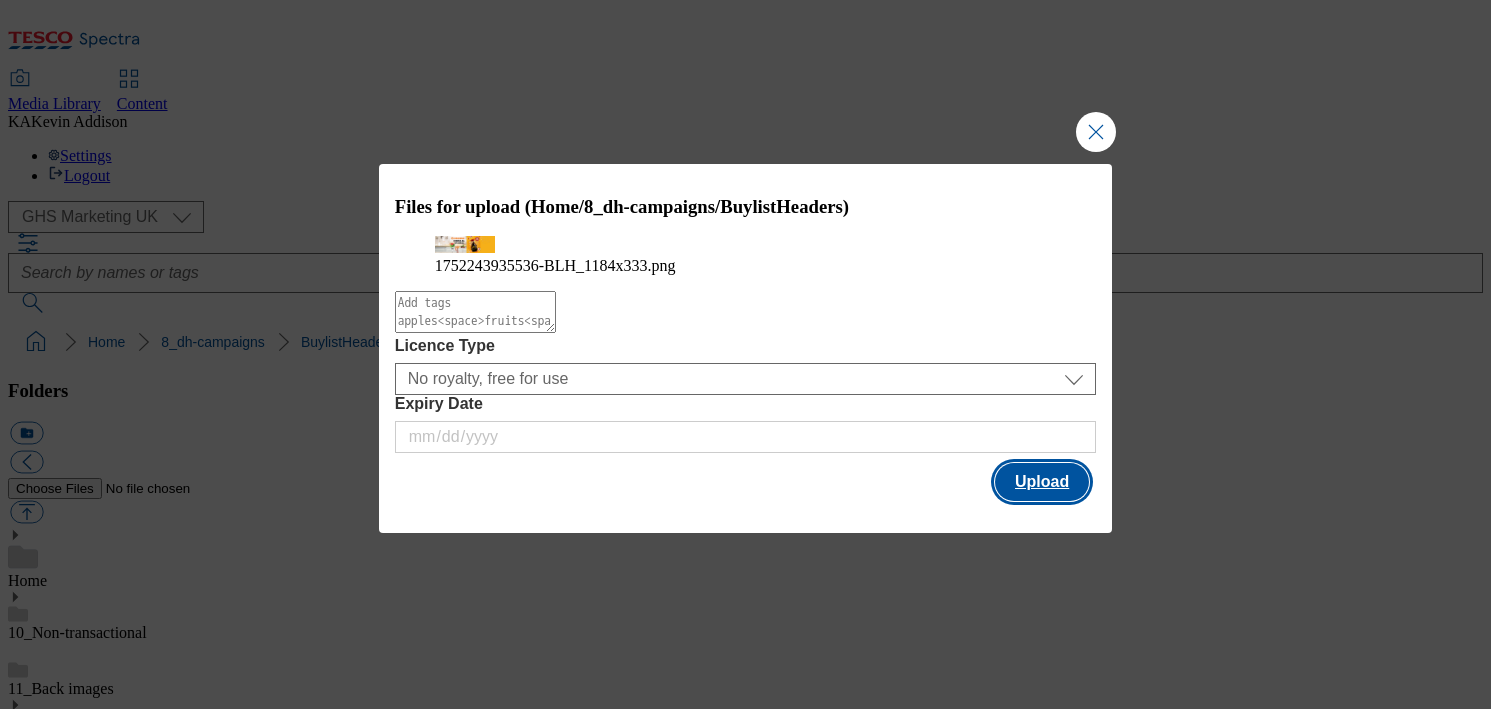 click on "Upload" at bounding box center [1042, 482] 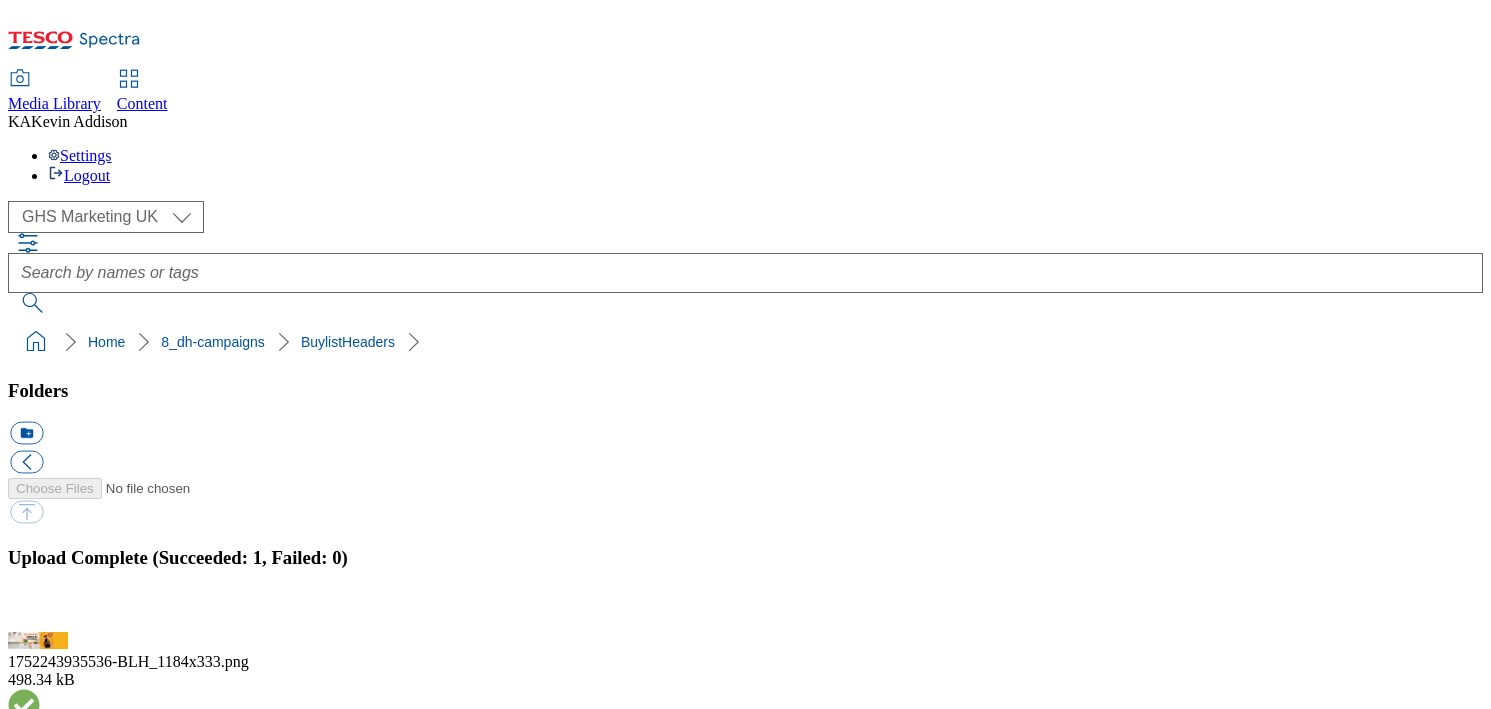 click on "BuylistHeaders" at bounding box center (57, 1747) 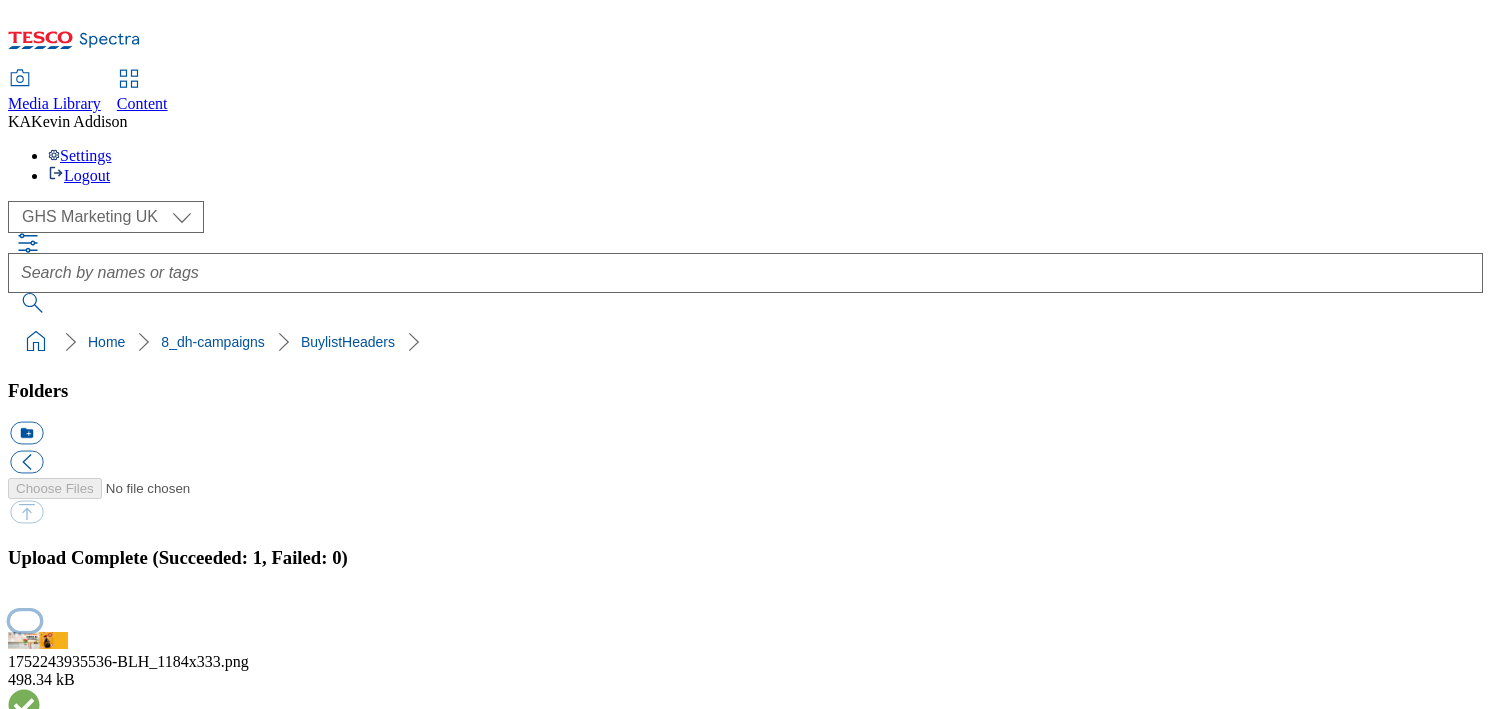 click at bounding box center (25, 620) 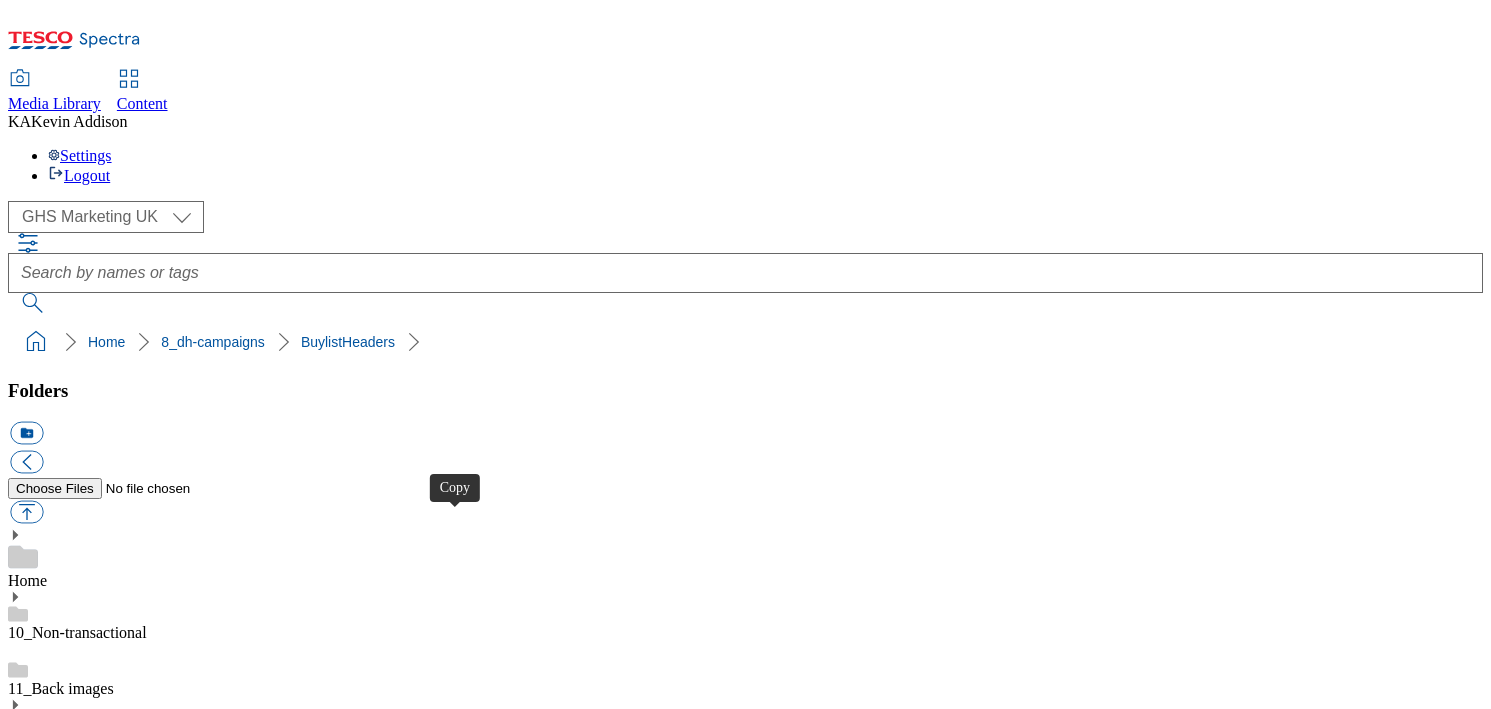 click at bounding box center [26, 4048] 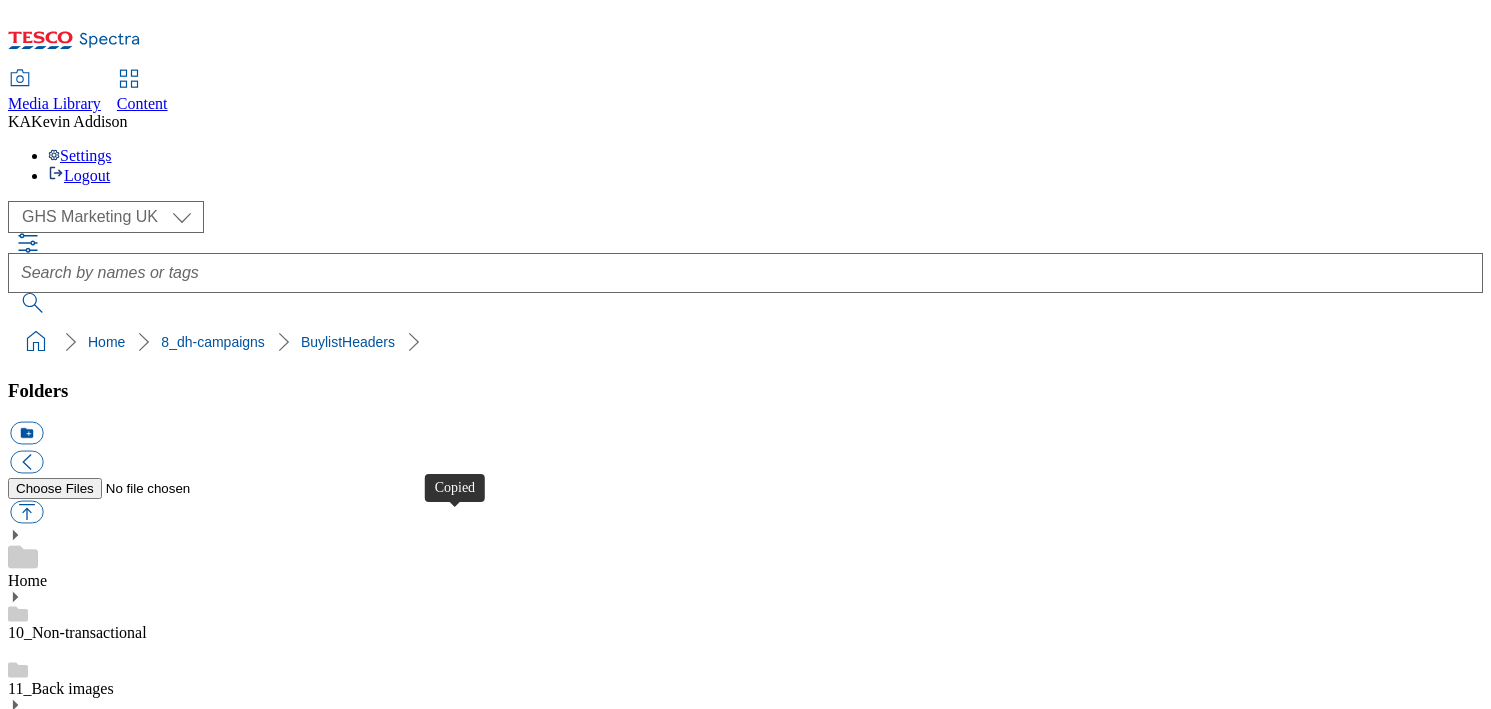 click at bounding box center [26, 4048] 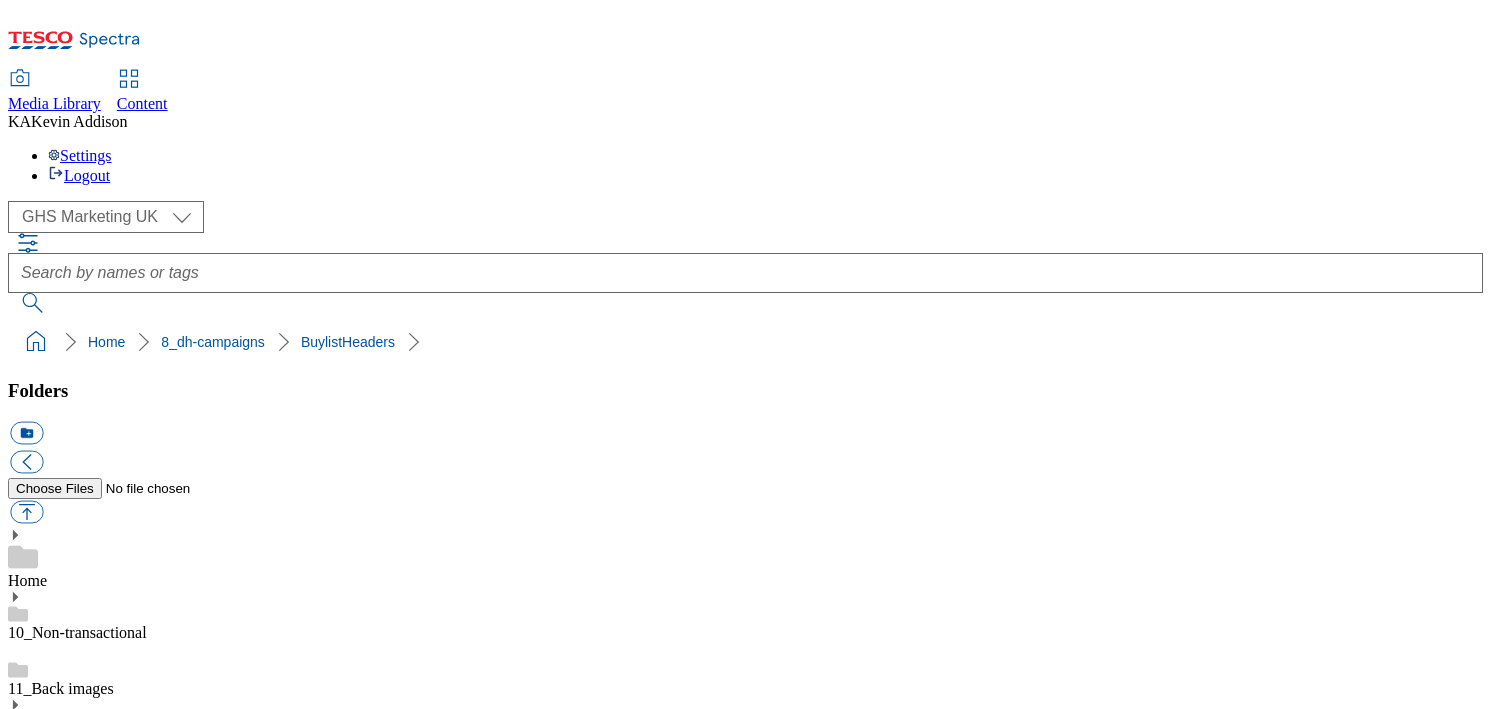 click on "BuylistHeaders" at bounding box center [57, 1532] 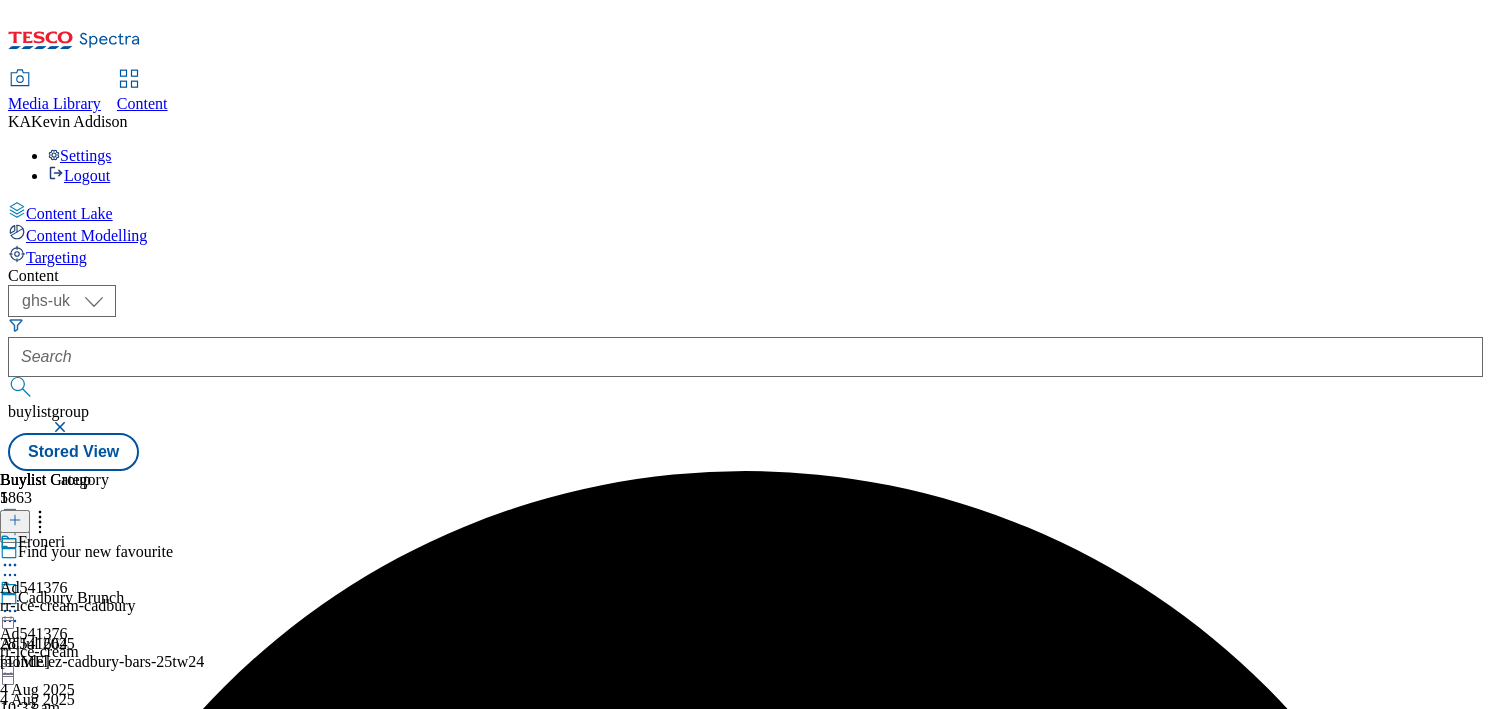 select on "ghs-uk" 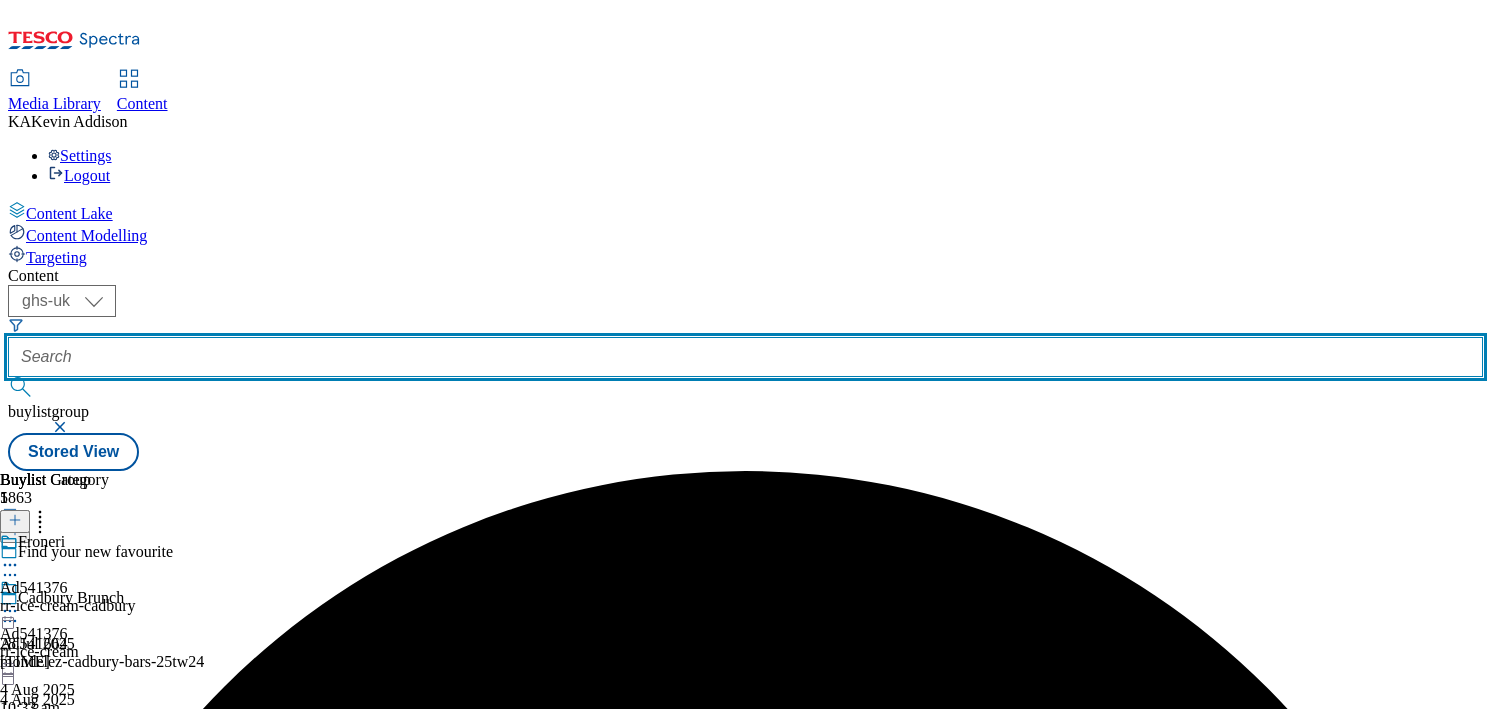 click at bounding box center [745, 357] 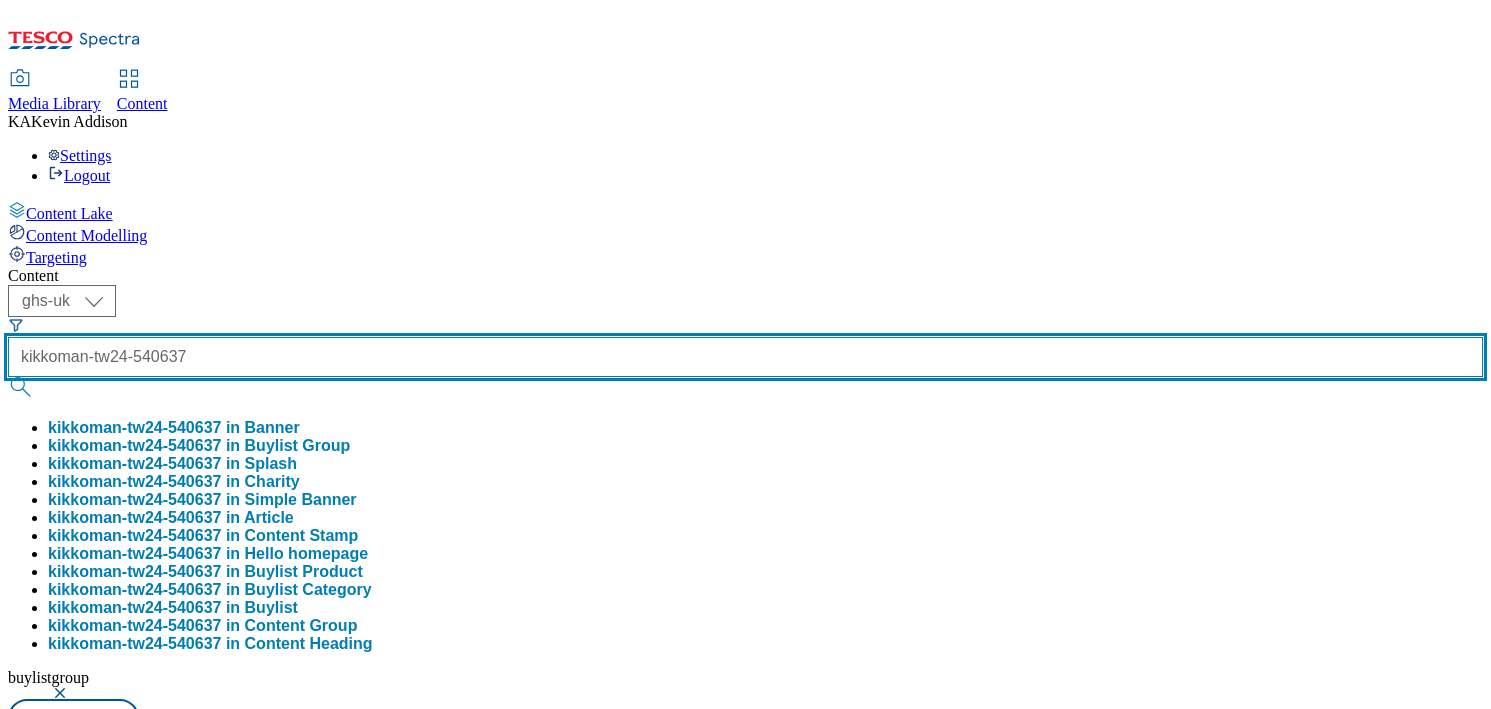 scroll, scrollTop: 0, scrollLeft: 2, axis: horizontal 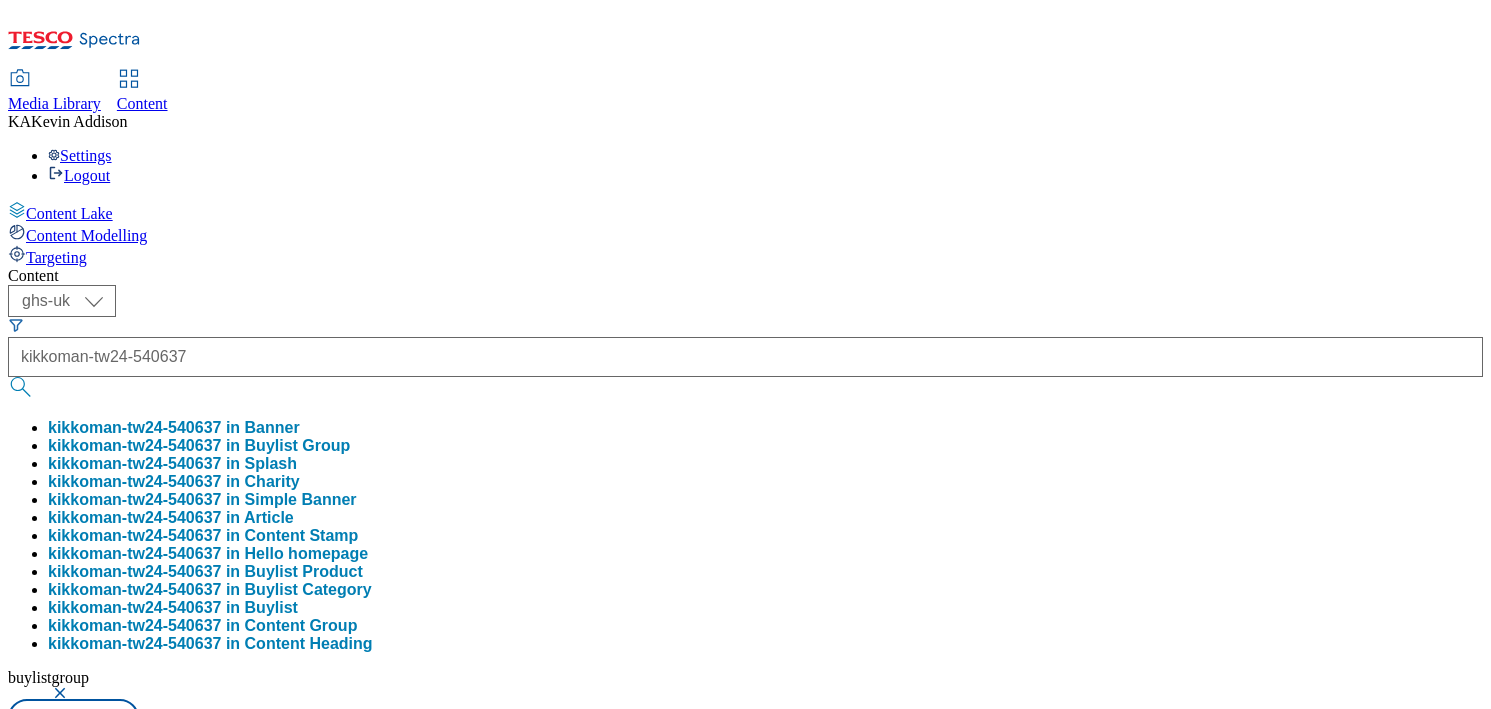 click on "kikkoman-tw24-540637 in   Buylist Group" at bounding box center (199, 446) 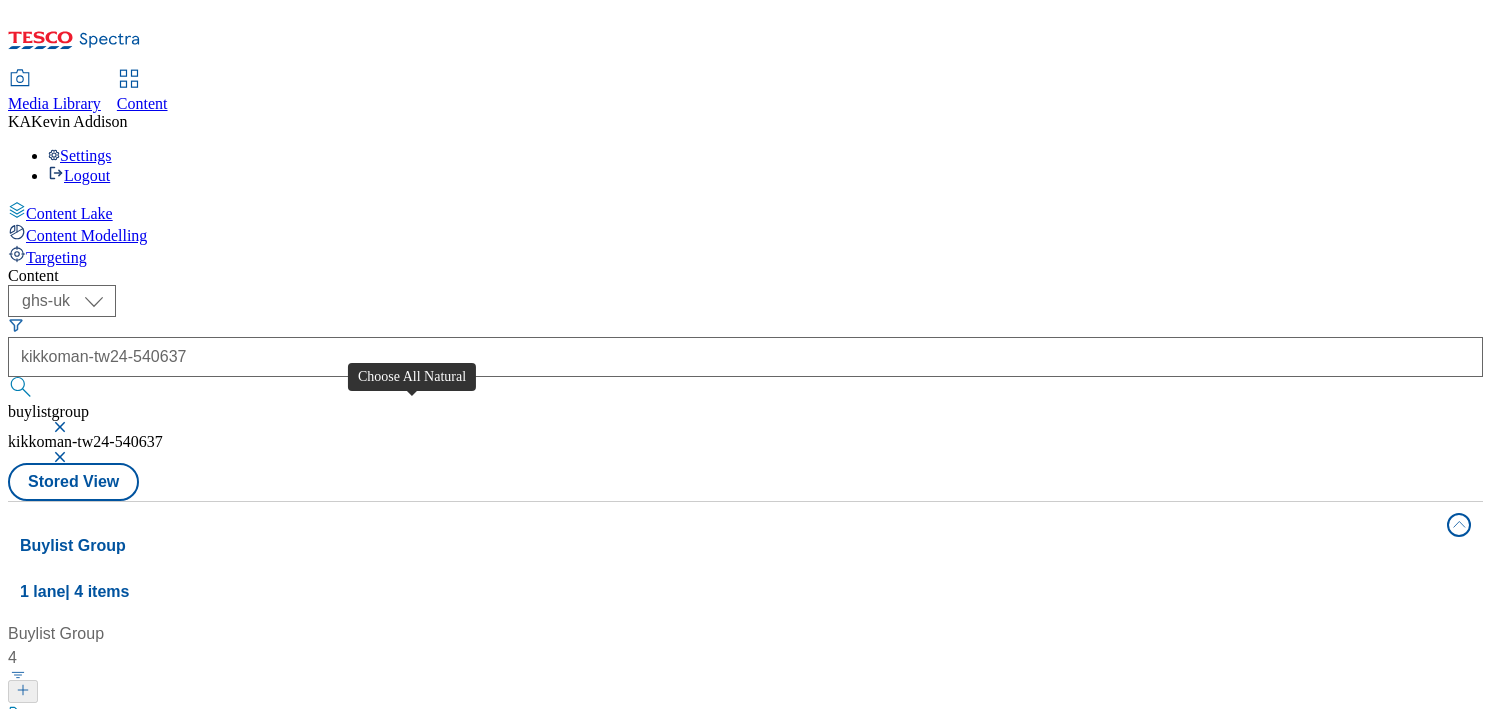 click on "Choose All Natural" at bounding box center (92, 716) 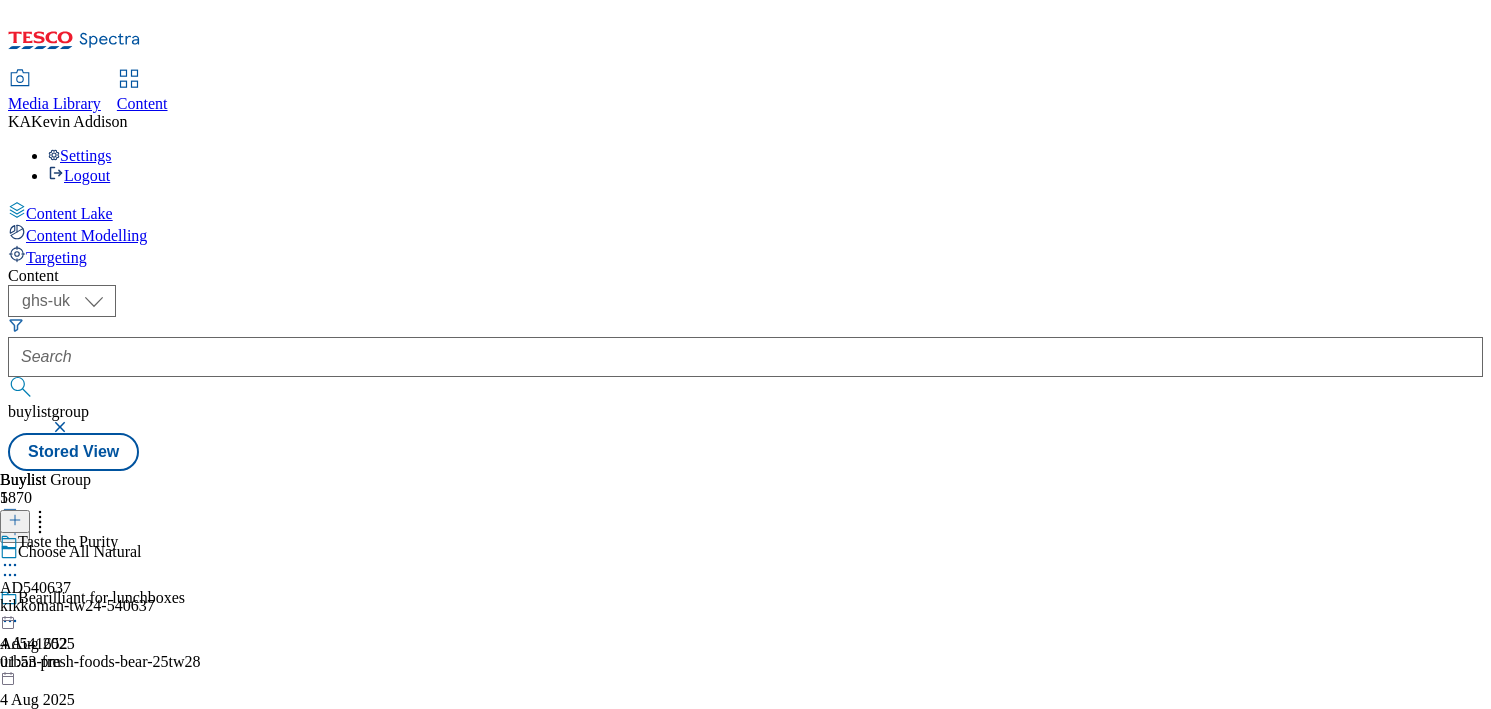 click 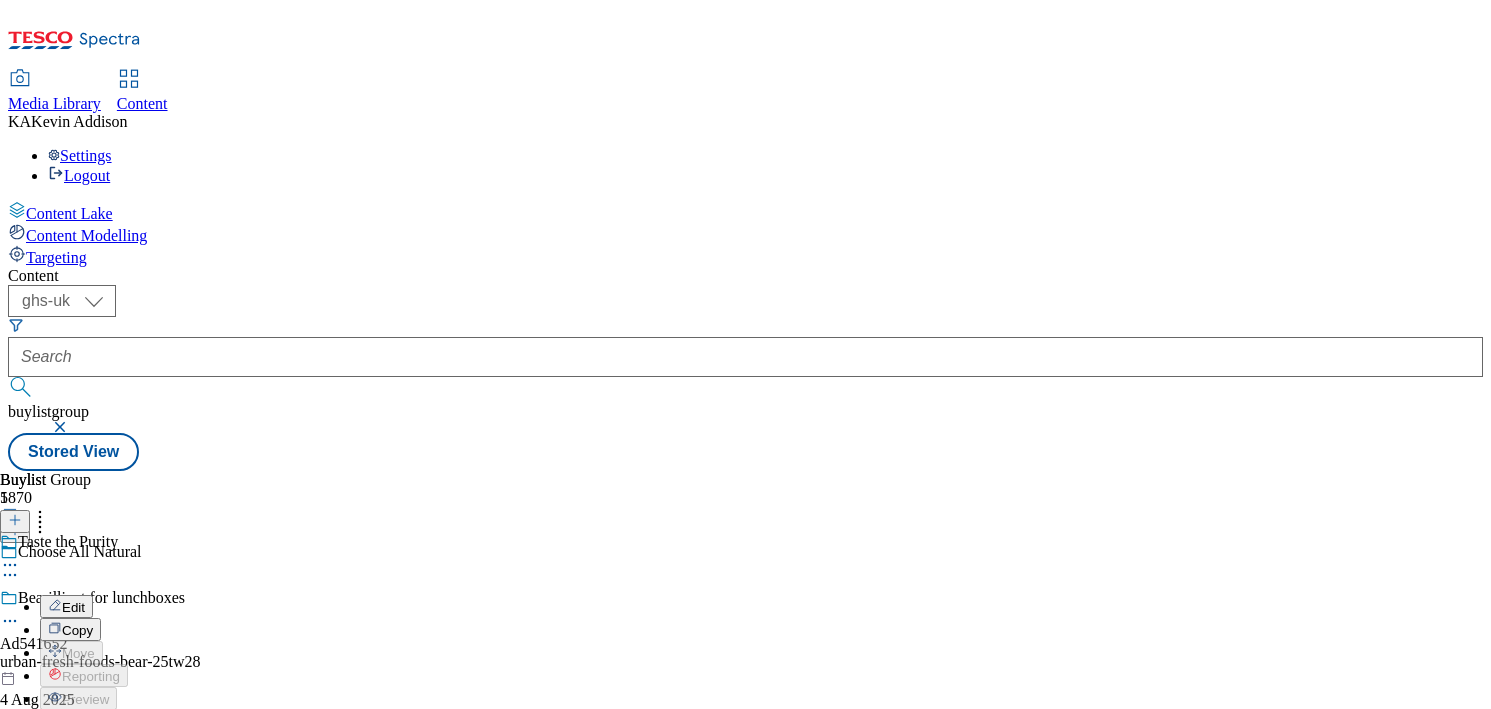 click on "Edit" at bounding box center [73, 607] 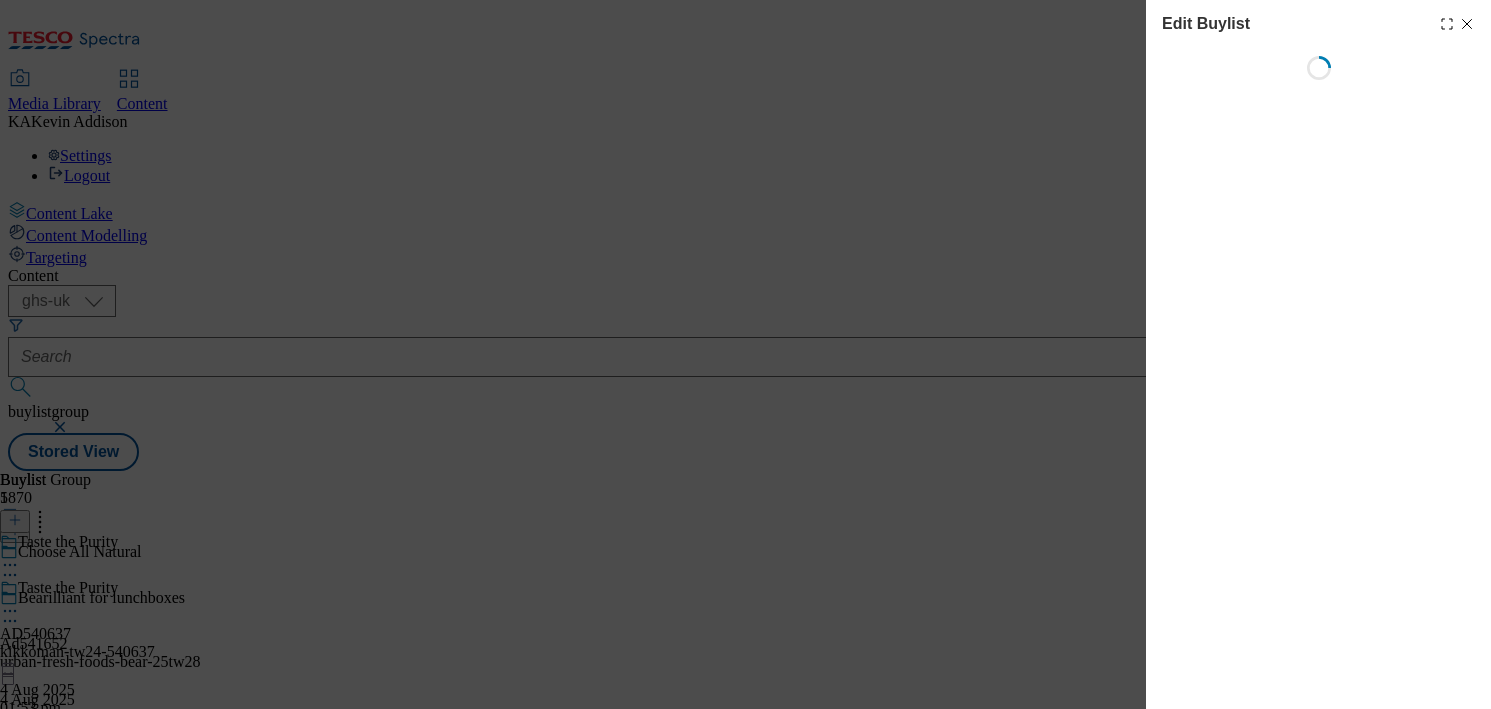 select on "seasonal" 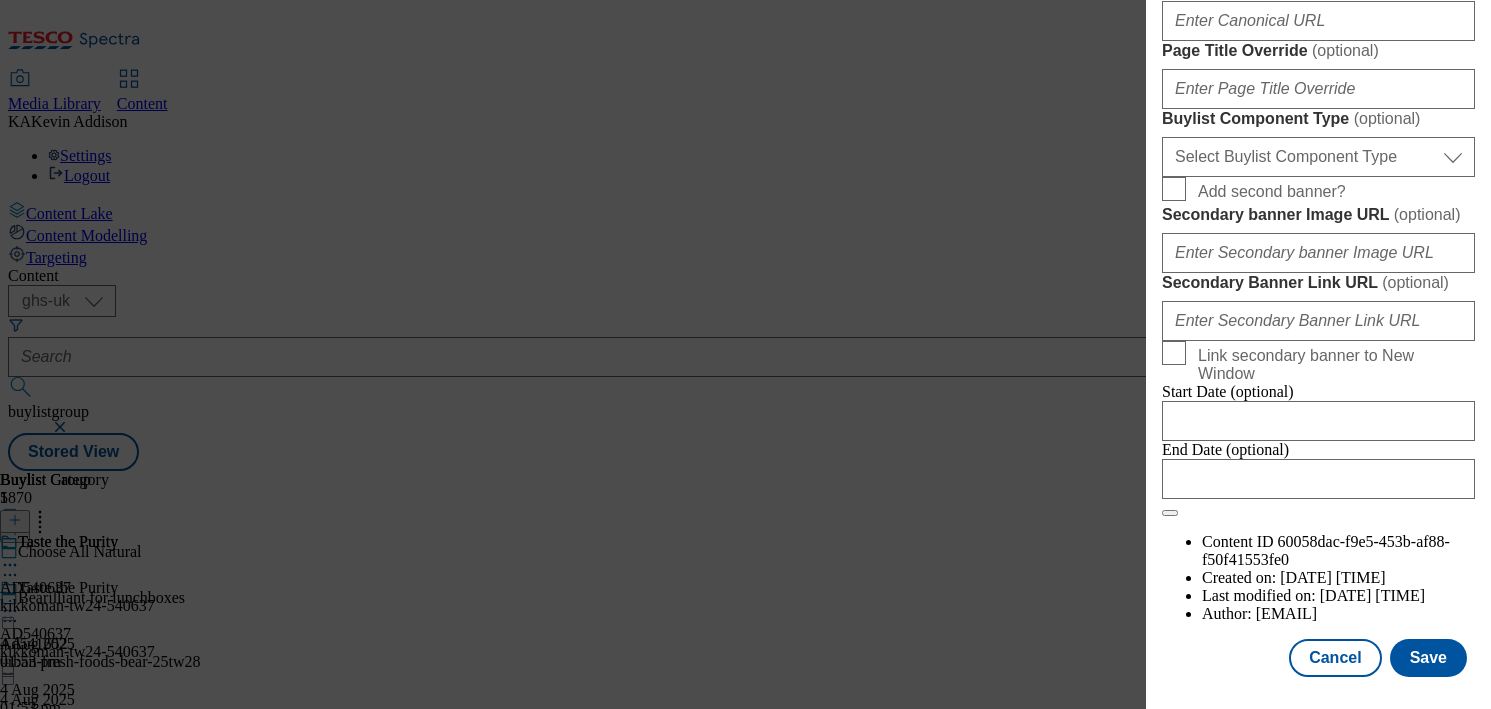 scroll, scrollTop: 1818, scrollLeft: 0, axis: vertical 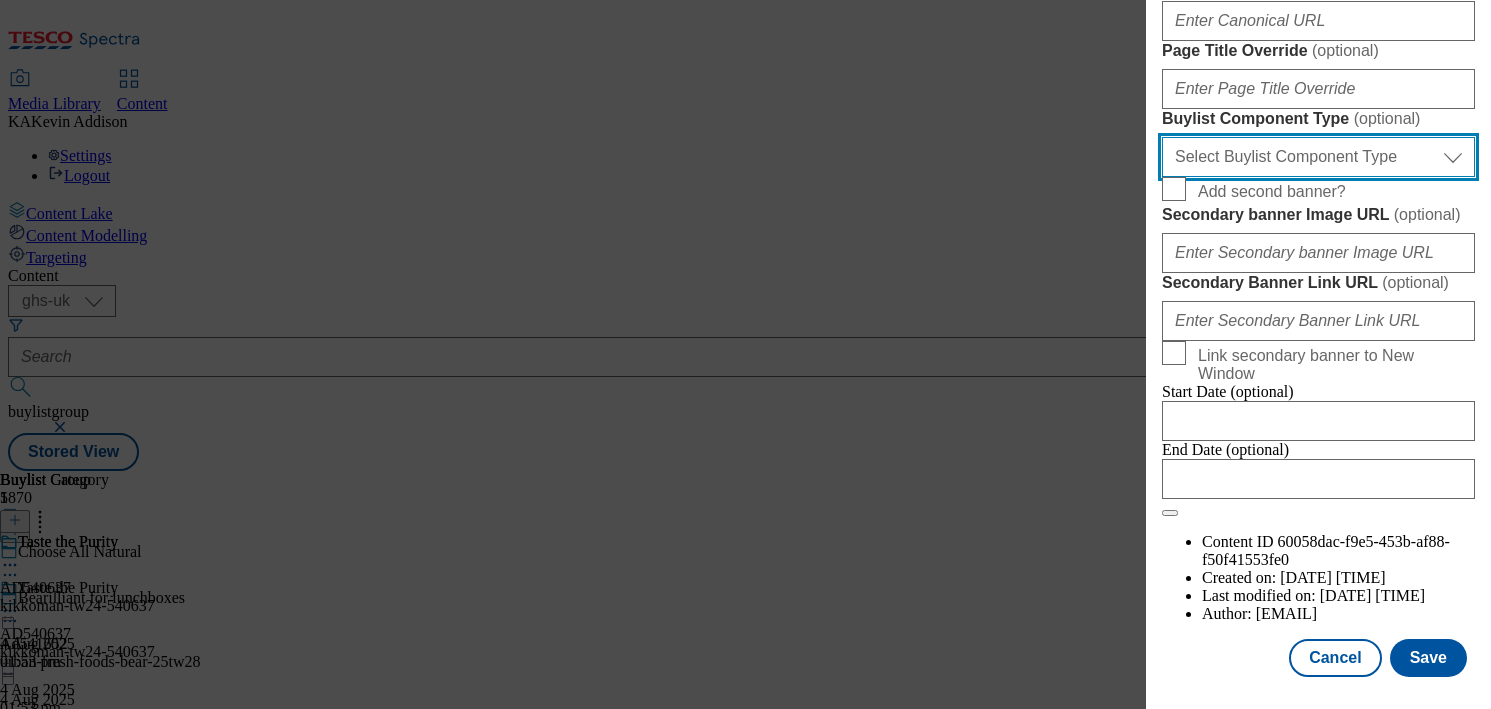 click on "Select Buylist Component Type Banner Competition Header Meal" at bounding box center [1318, 157] 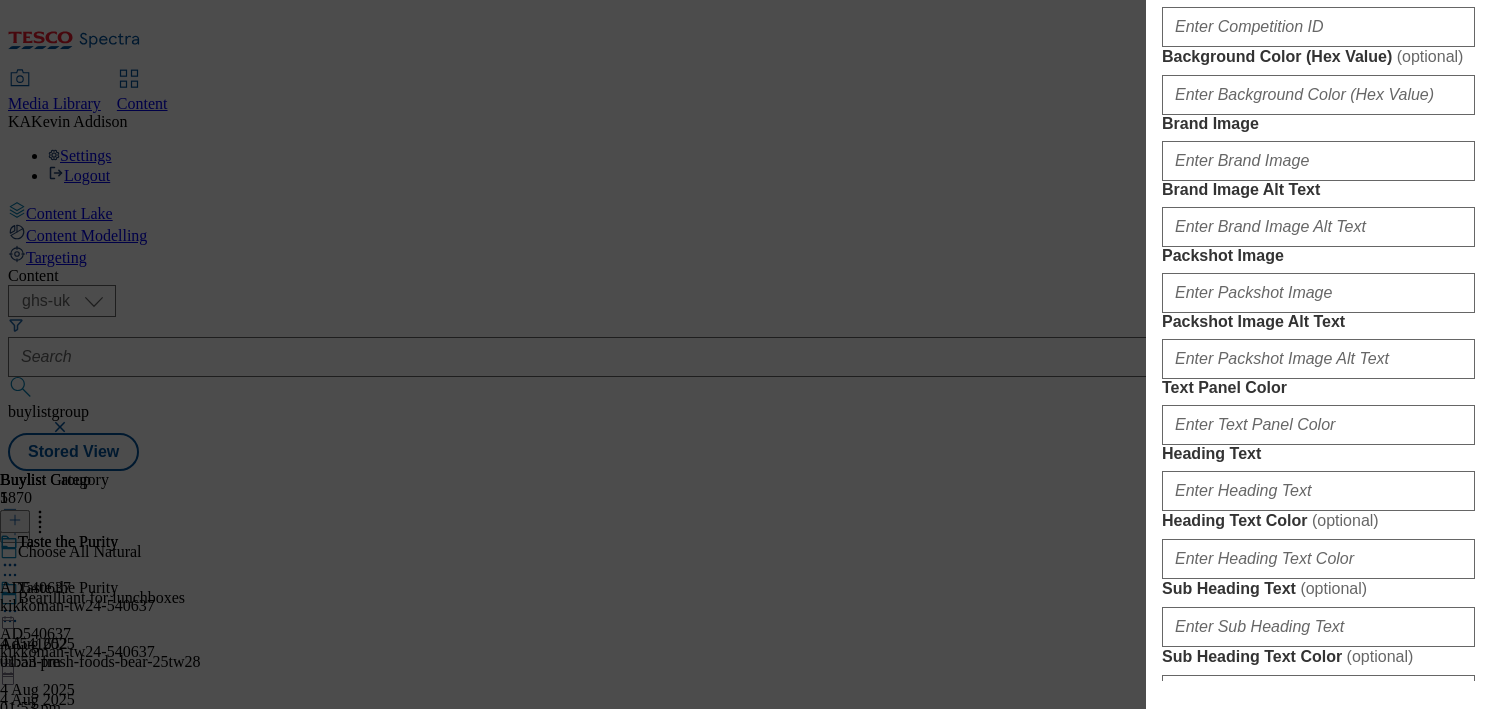 scroll, scrollTop: 1561, scrollLeft: 0, axis: vertical 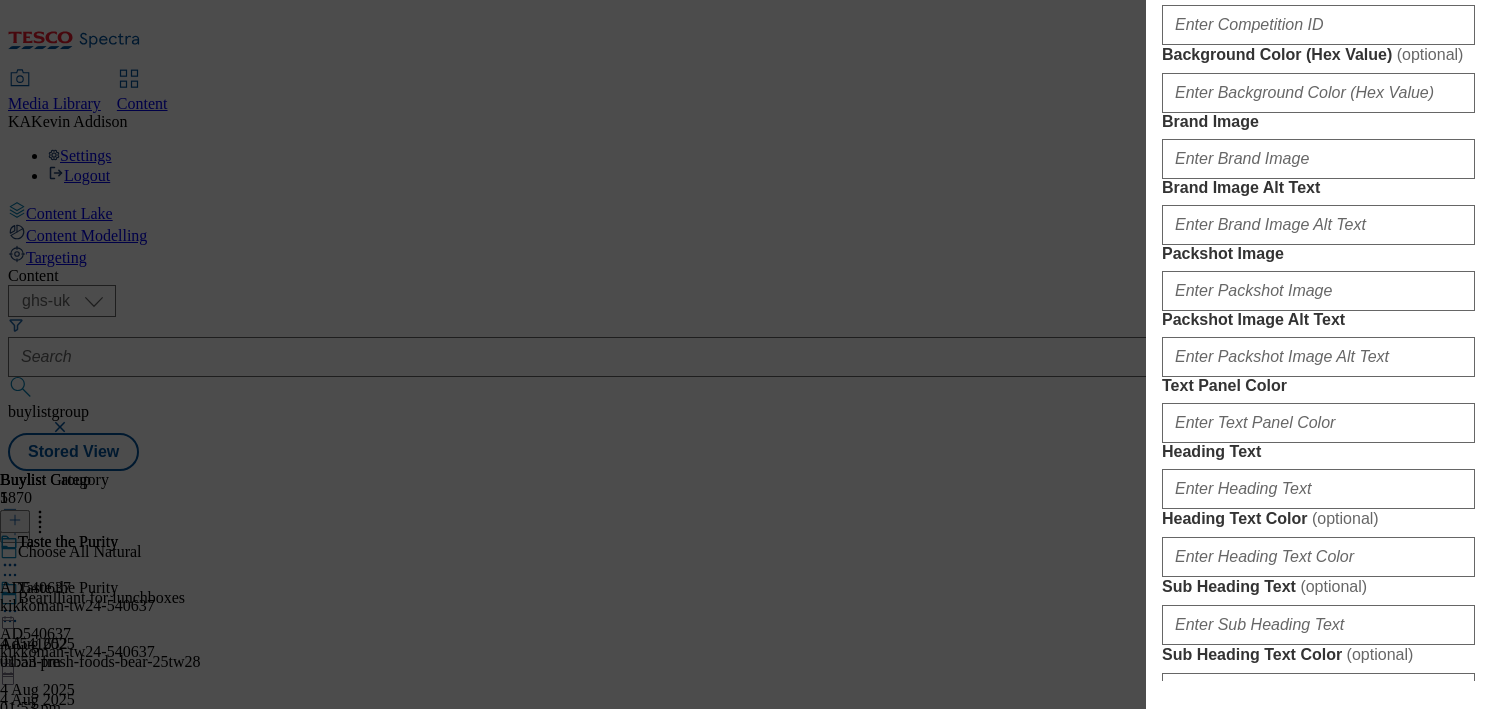 click on "Select Buylist Component Type Banner Competition Header Meal" at bounding box center [1318, -109] 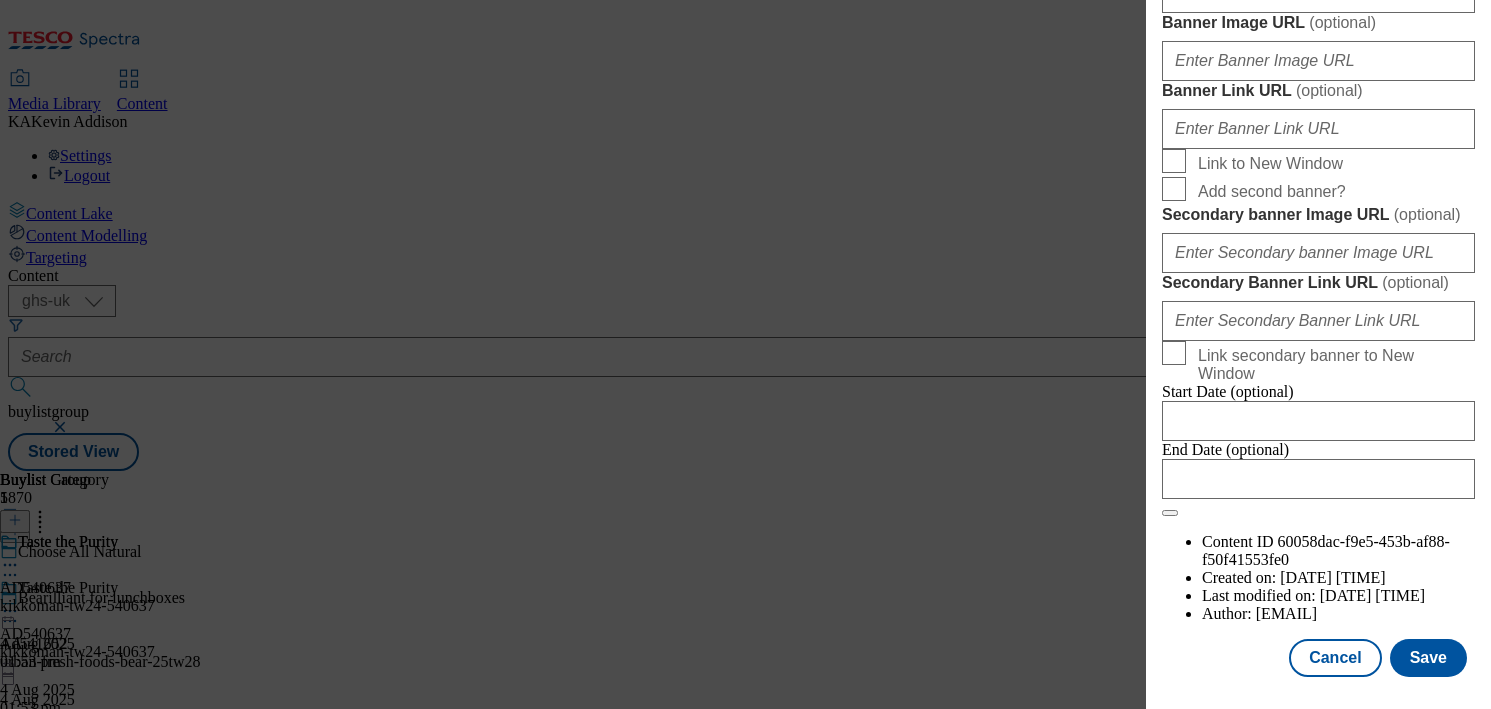 scroll, scrollTop: 2037, scrollLeft: 0, axis: vertical 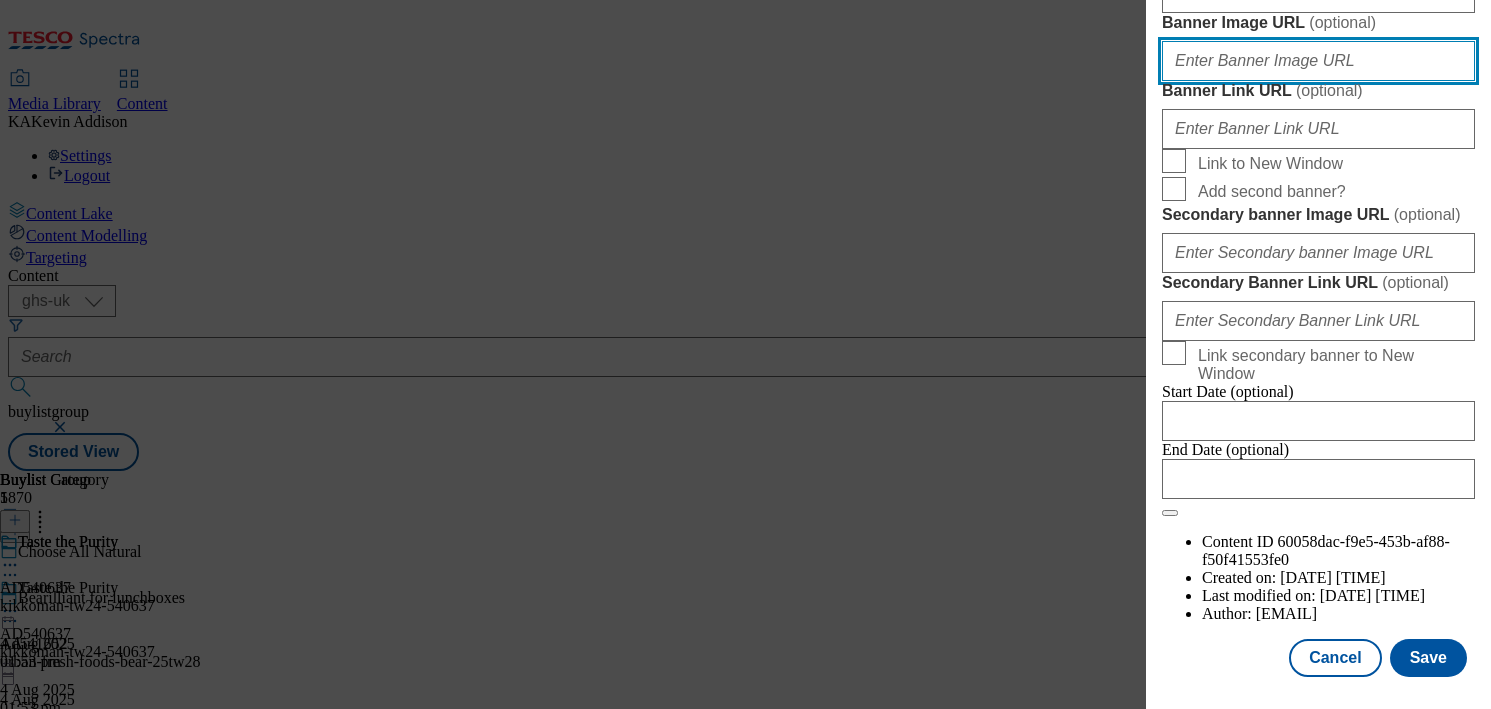 click on "Banner Image URL   ( optional )" at bounding box center [1318, 61] 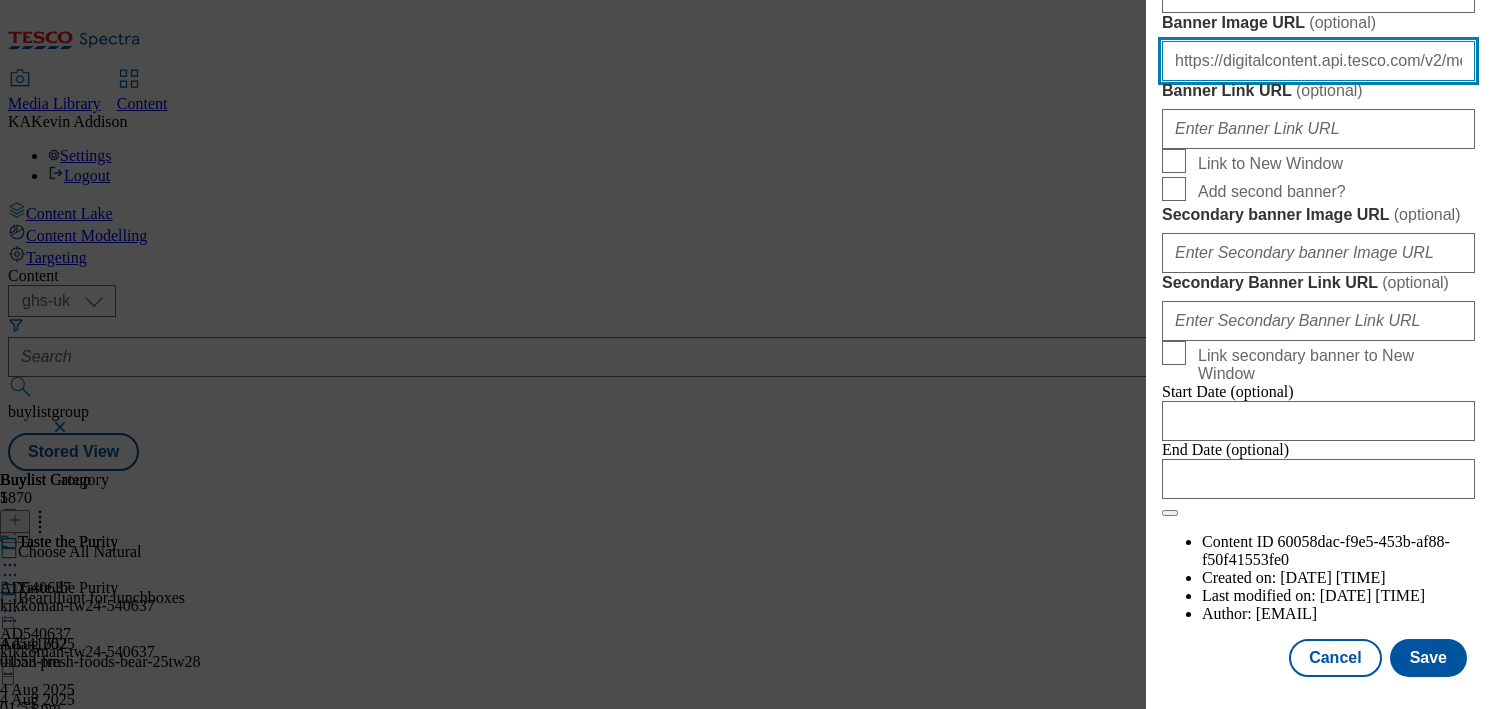 scroll, scrollTop: 0, scrollLeft: 457, axis: horizontal 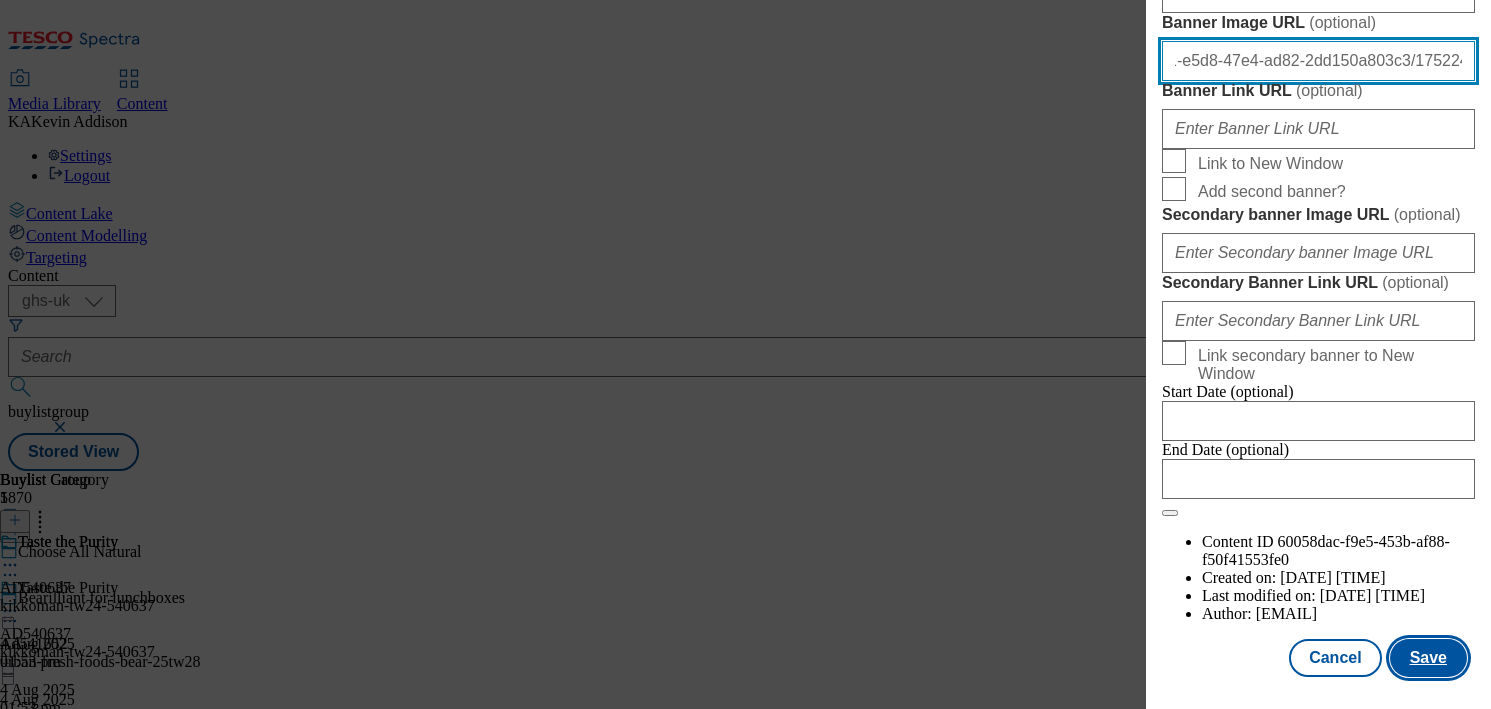 type on "https://digitalcontent.api.tesco.com/v2/media/ghs-mktg/0d6ce9c1-e5d8-47e4-ad82-2dd150a803c3/1752243935536-BLH_1184x333.png" 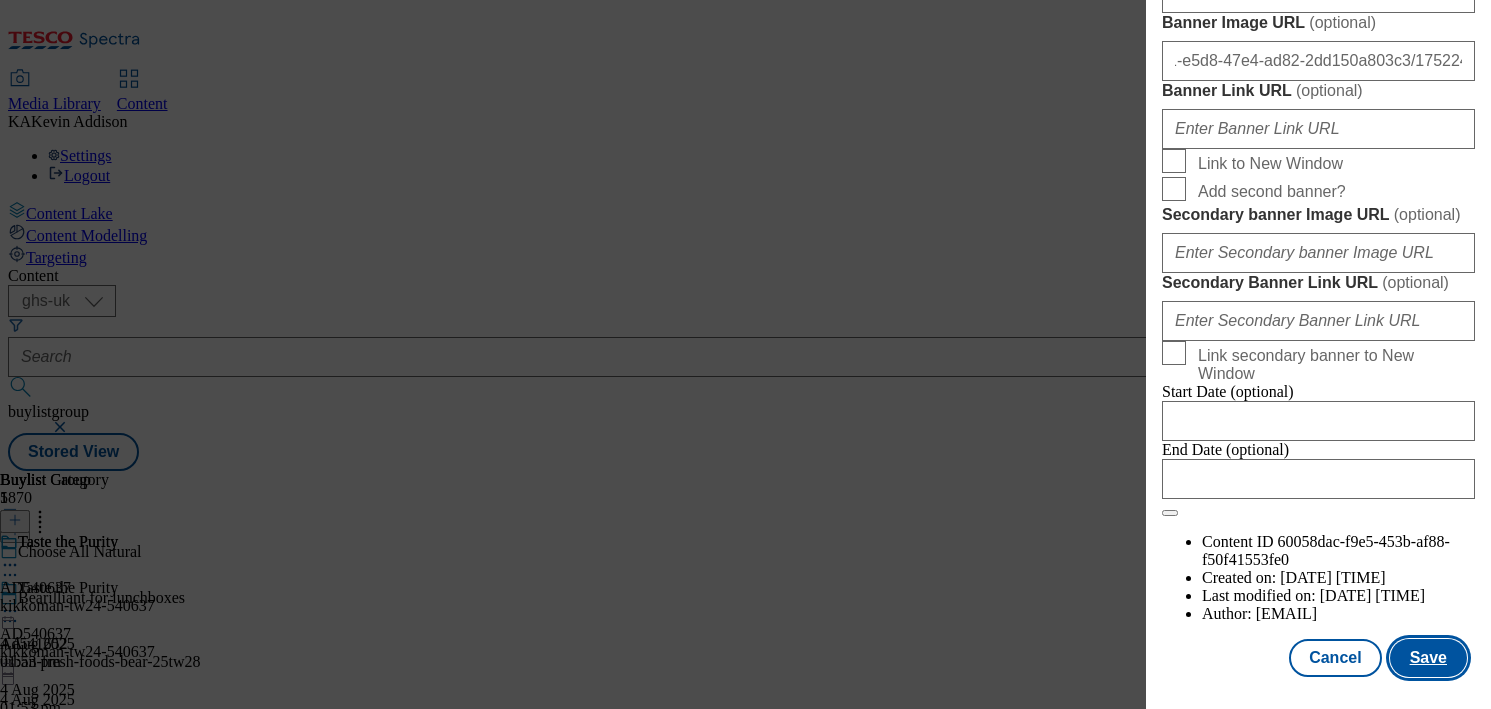 click on "Save" at bounding box center (1428, 658) 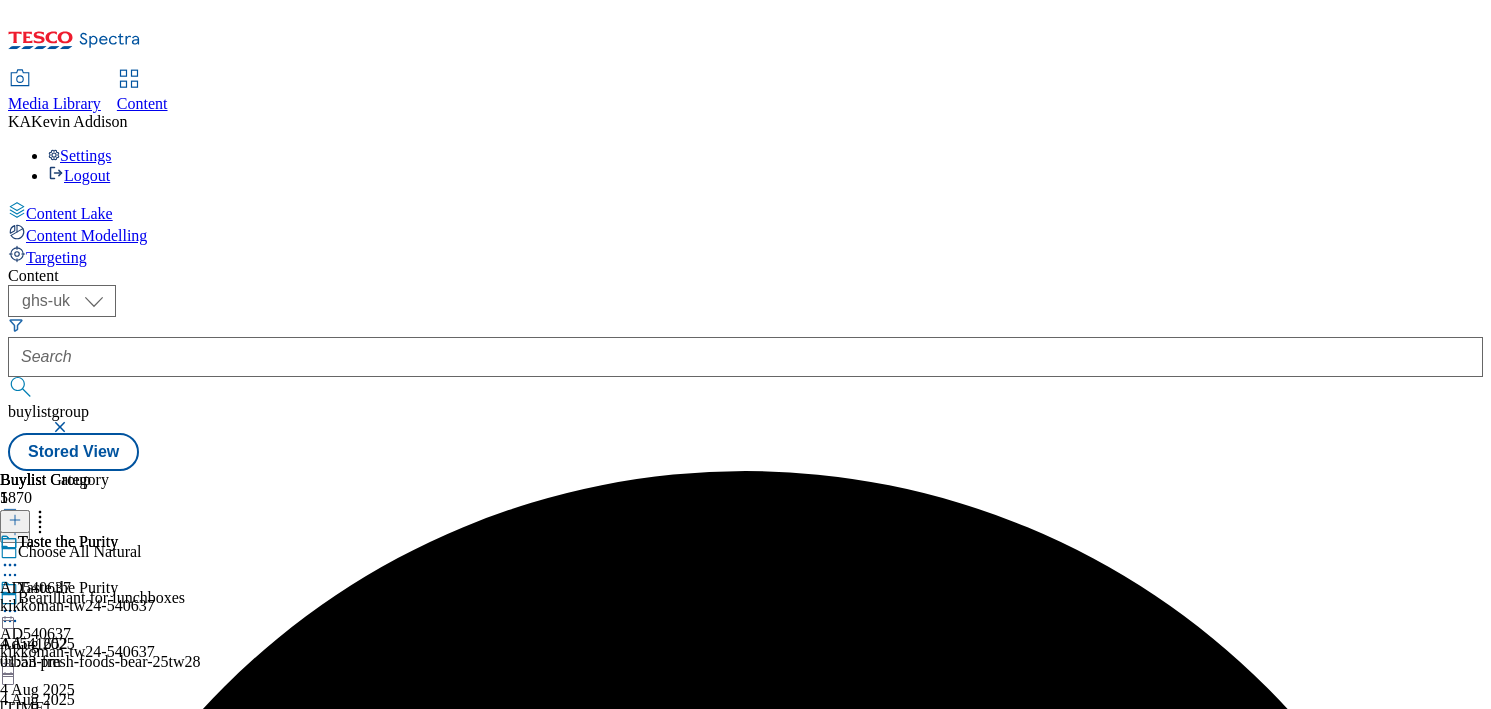 click 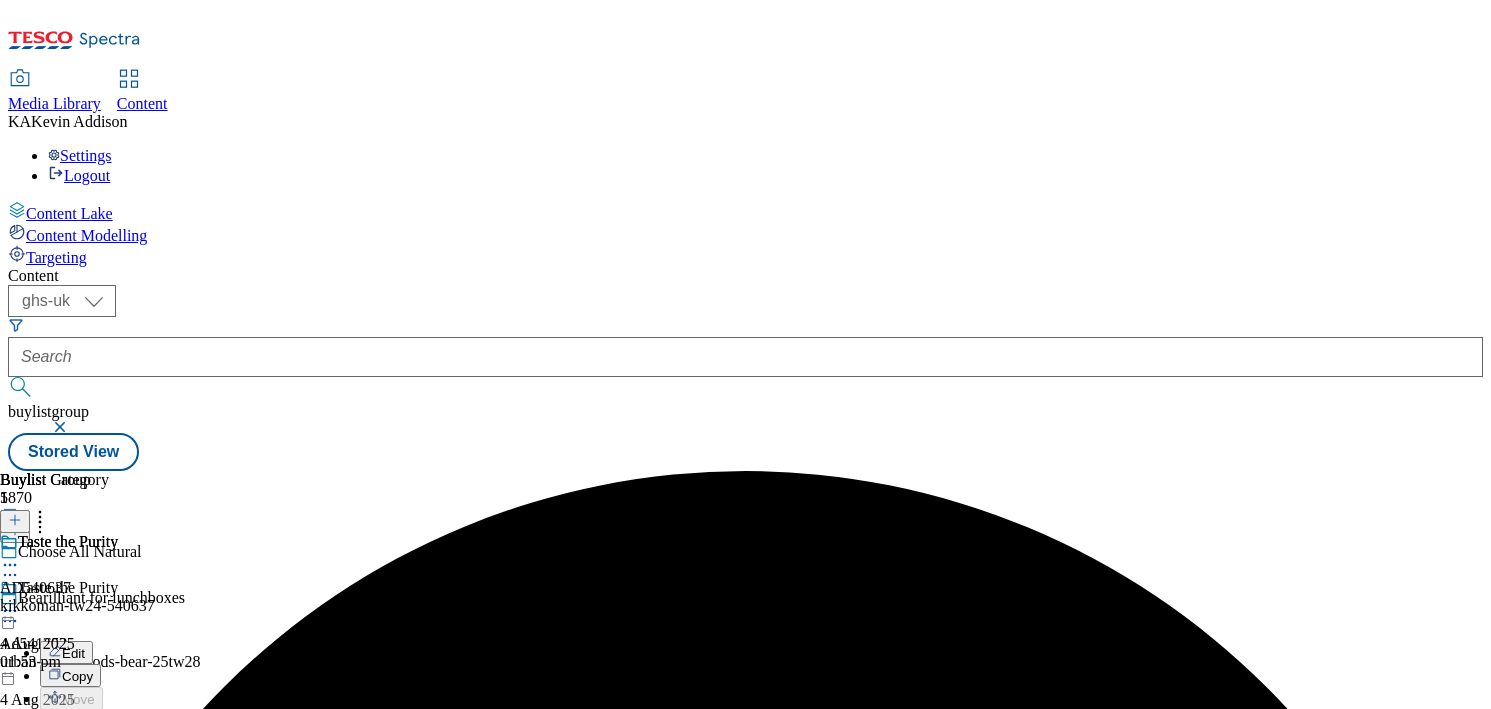 click on "Preview" at bounding box center (85, 745) 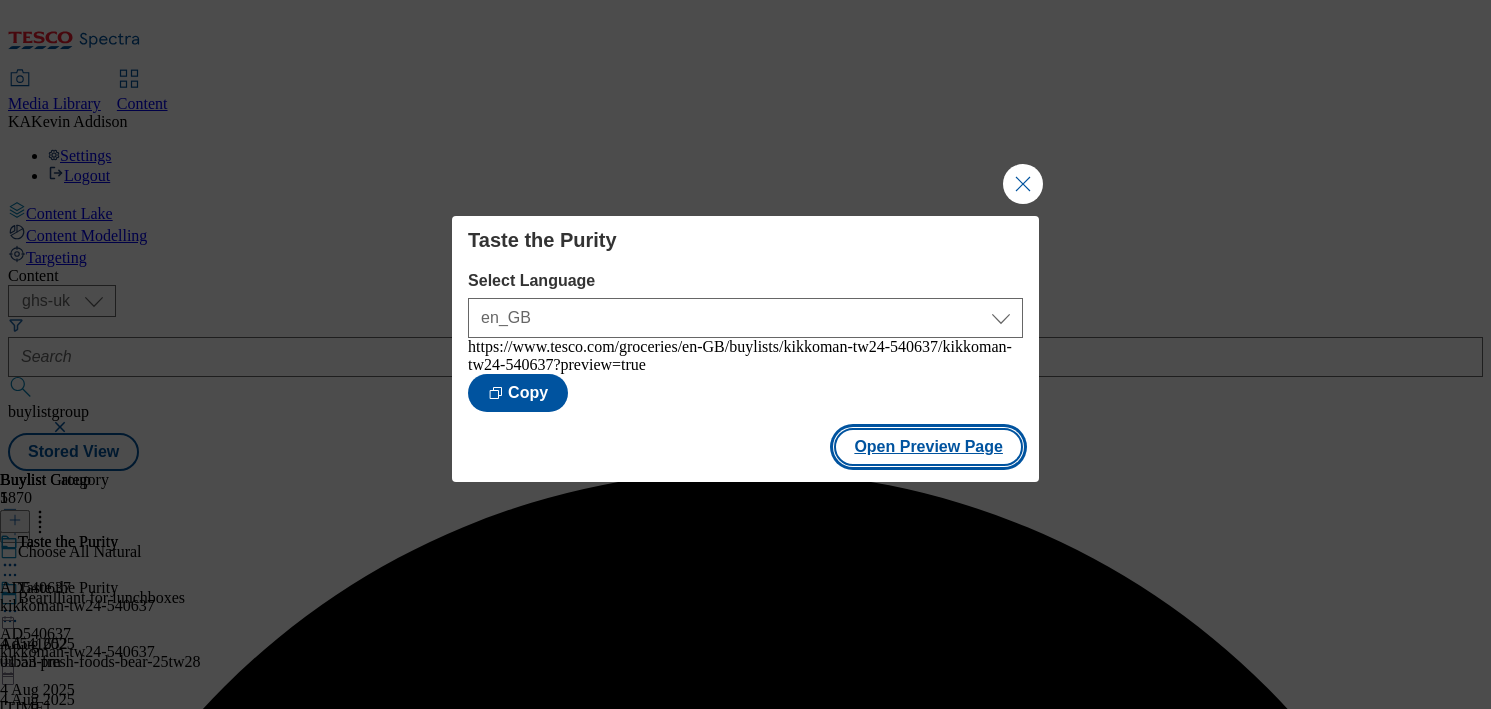 click on "Open Preview Page" at bounding box center [928, 447] 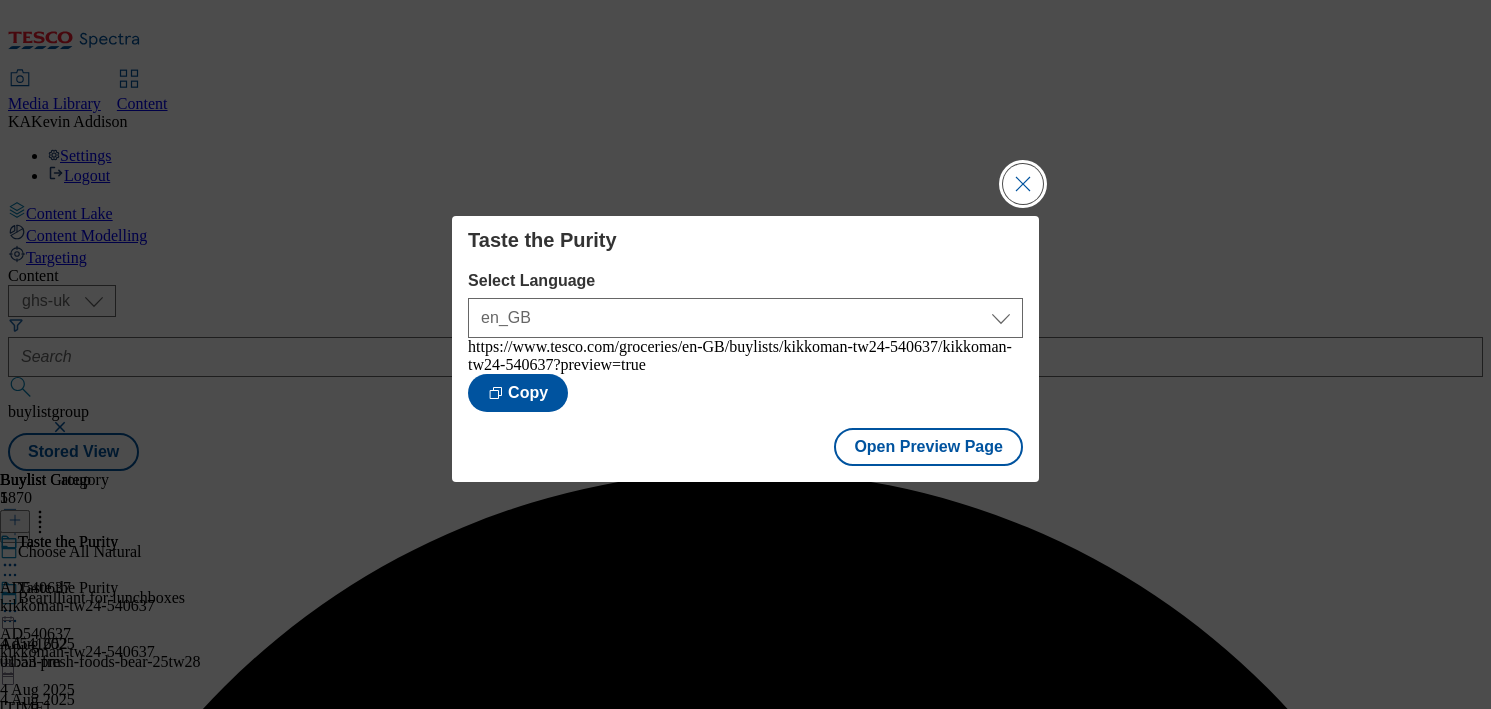 click at bounding box center [1023, 184] 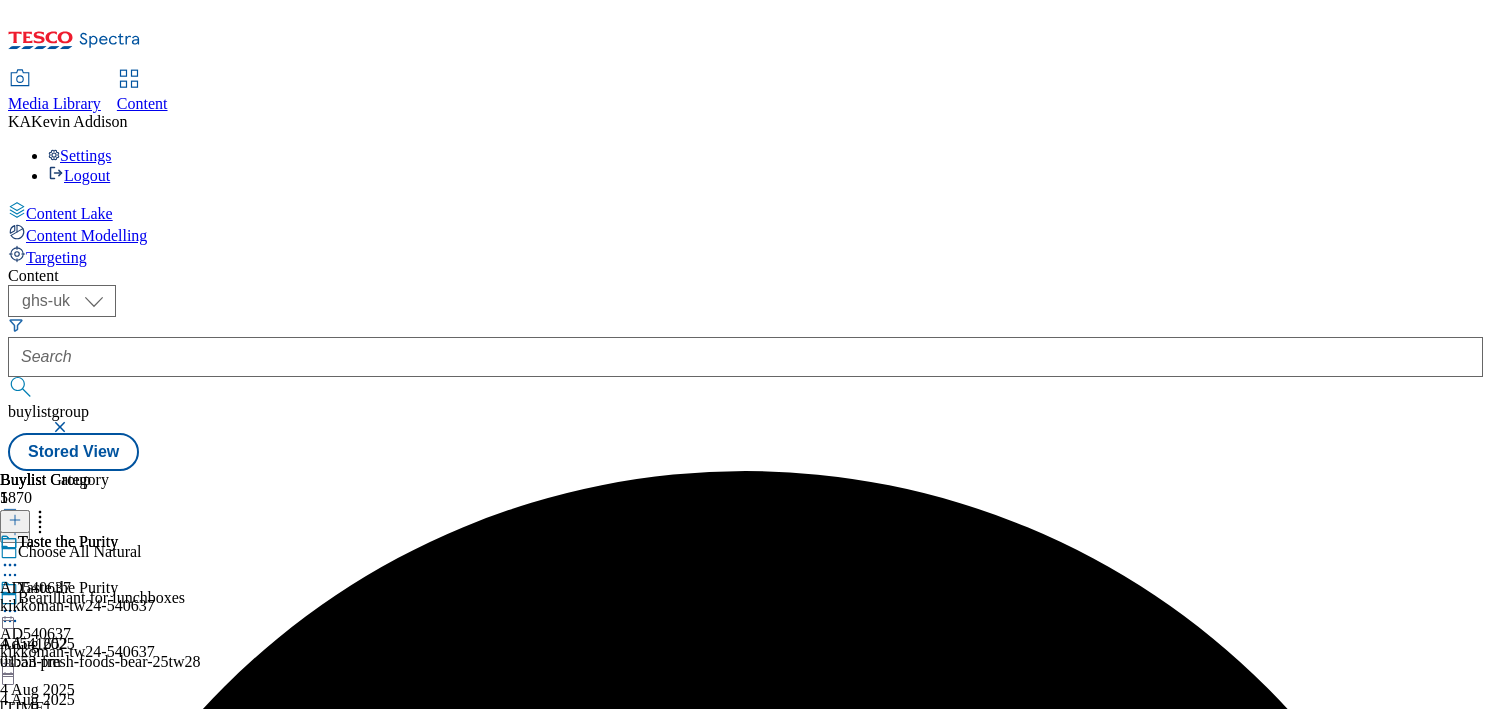 click 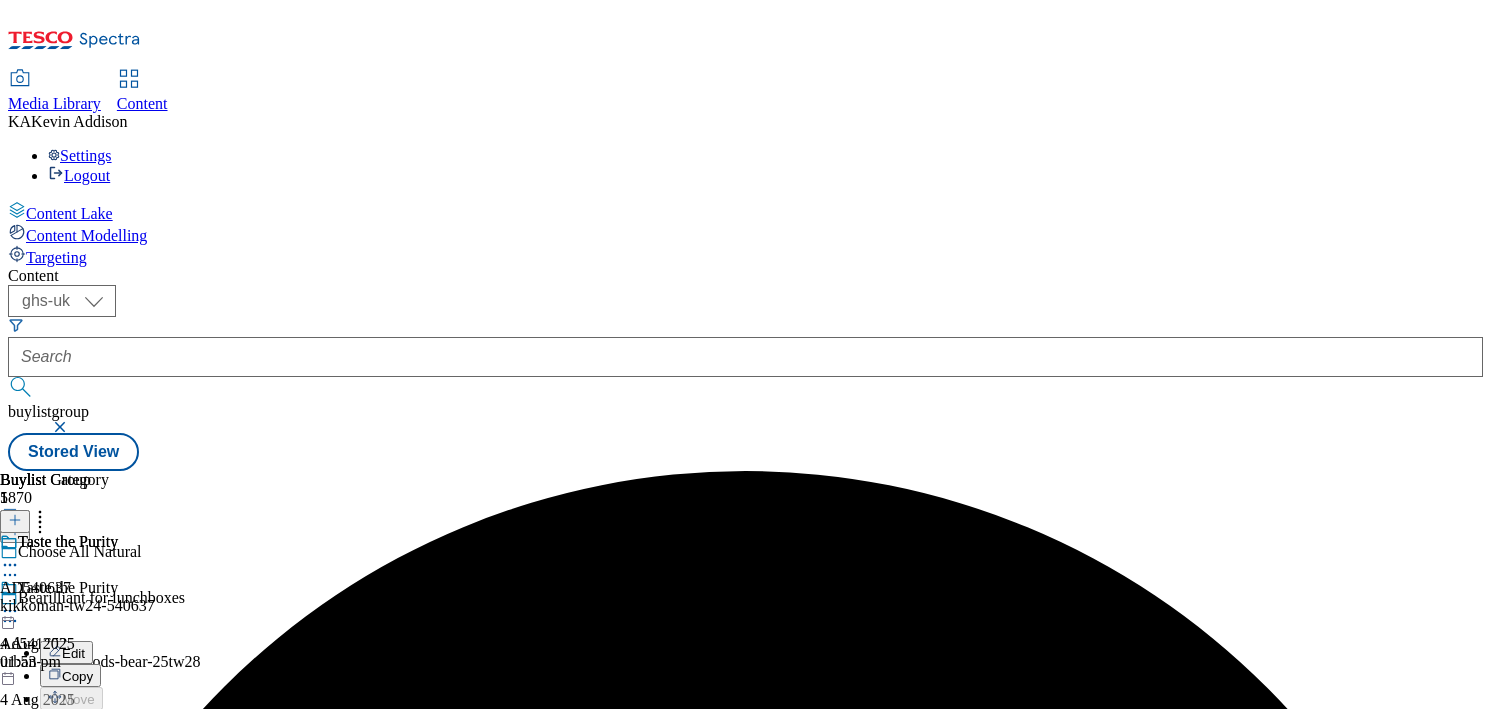 click on "Publish" at bounding box center [84, 814] 